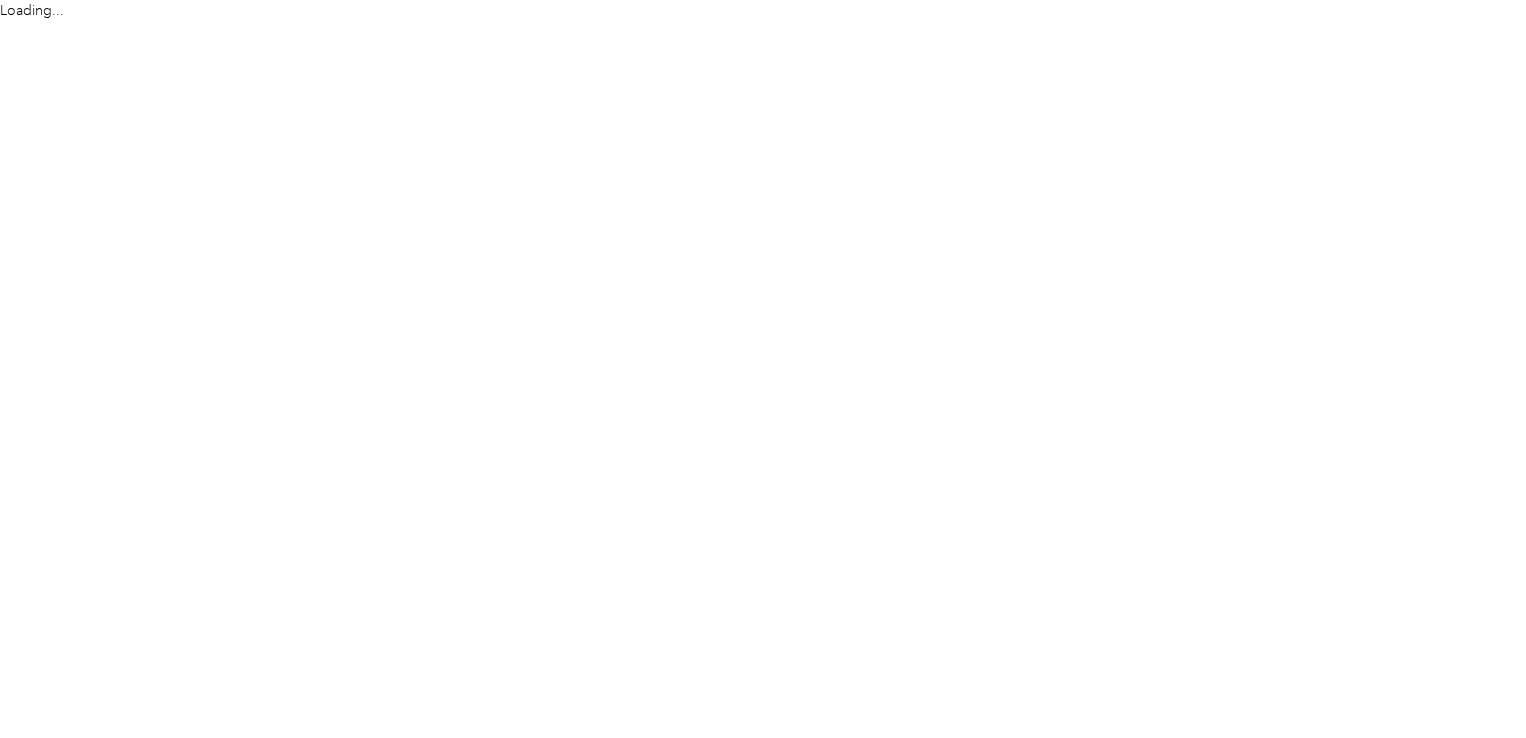 scroll, scrollTop: 0, scrollLeft: 0, axis: both 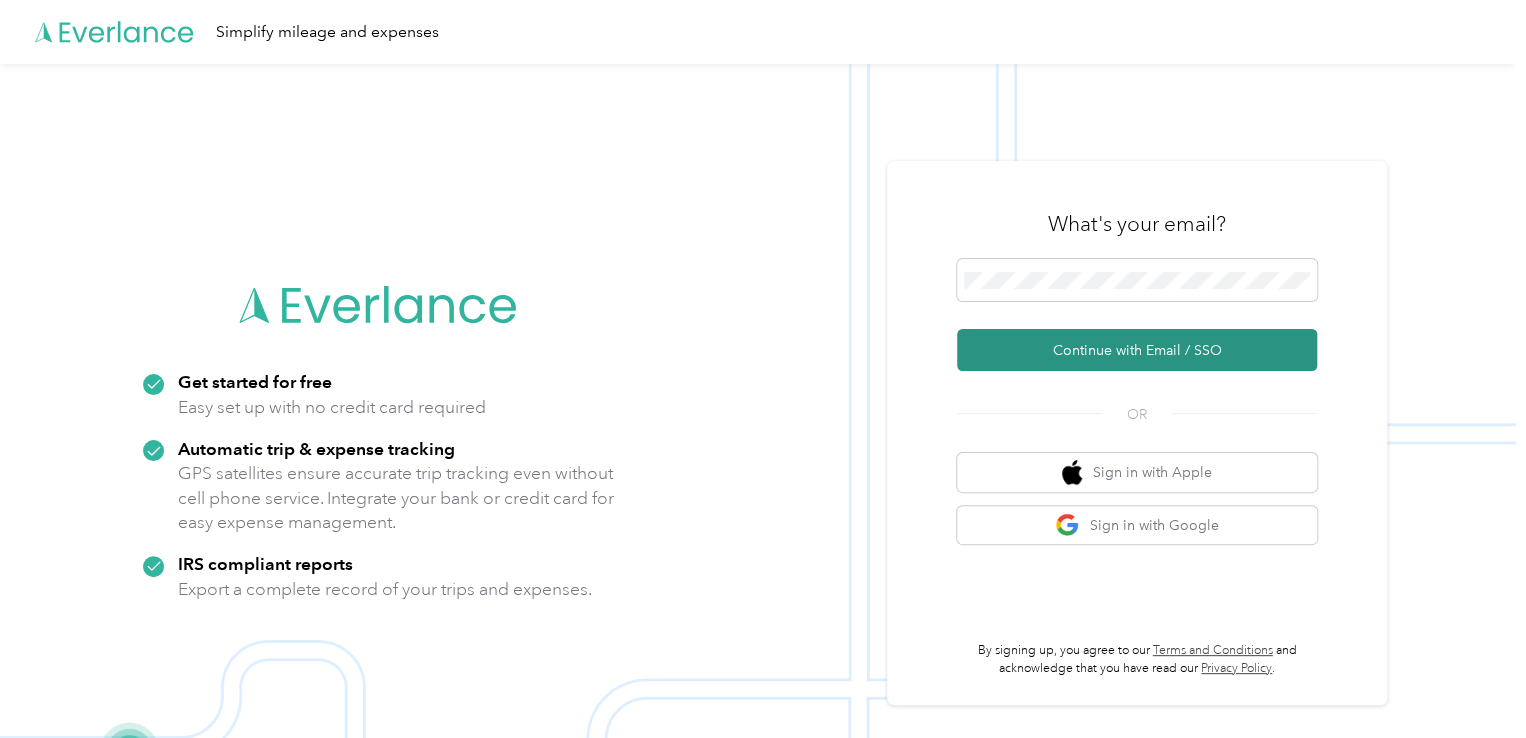 click on "Continue with Email / SSO" at bounding box center [1137, 350] 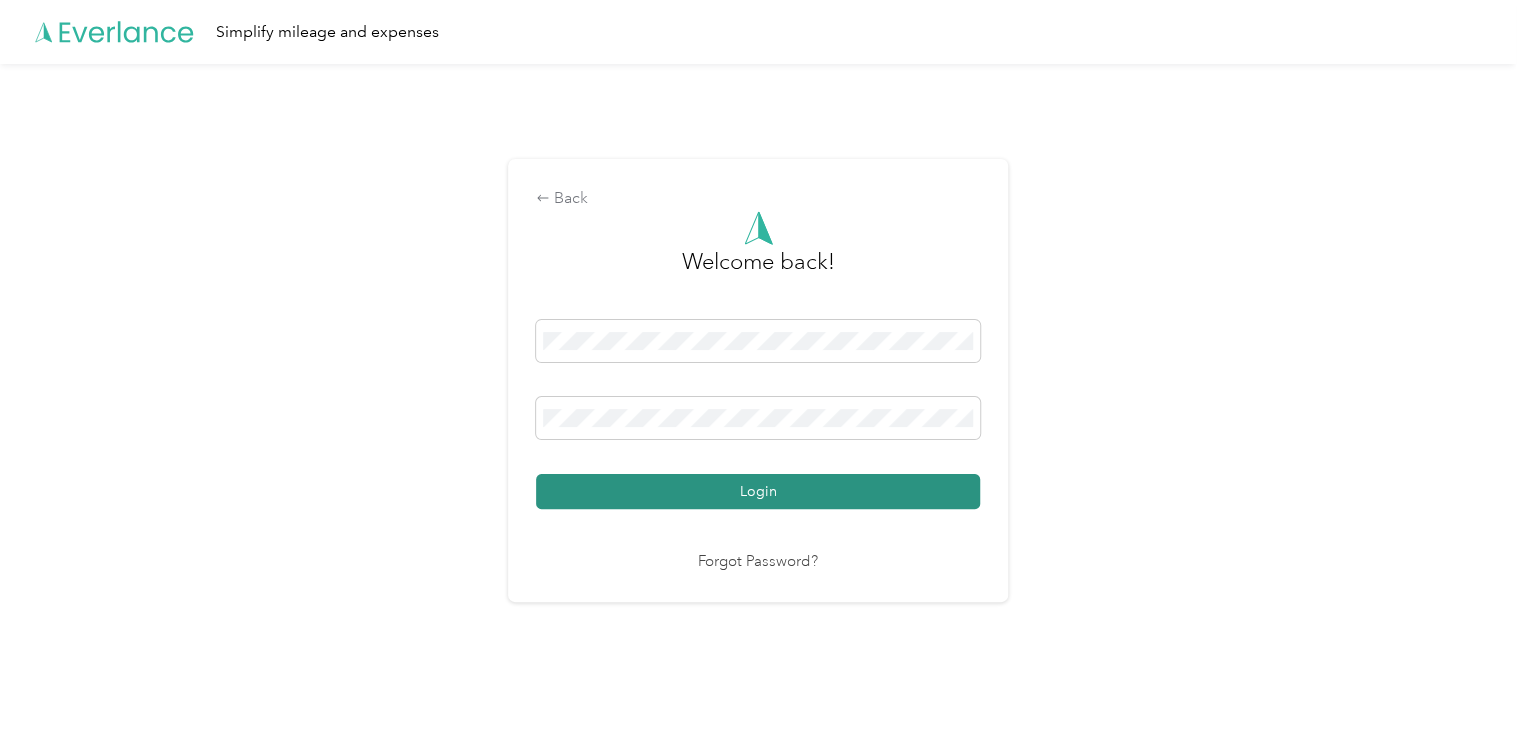 click on "Login" at bounding box center [758, 491] 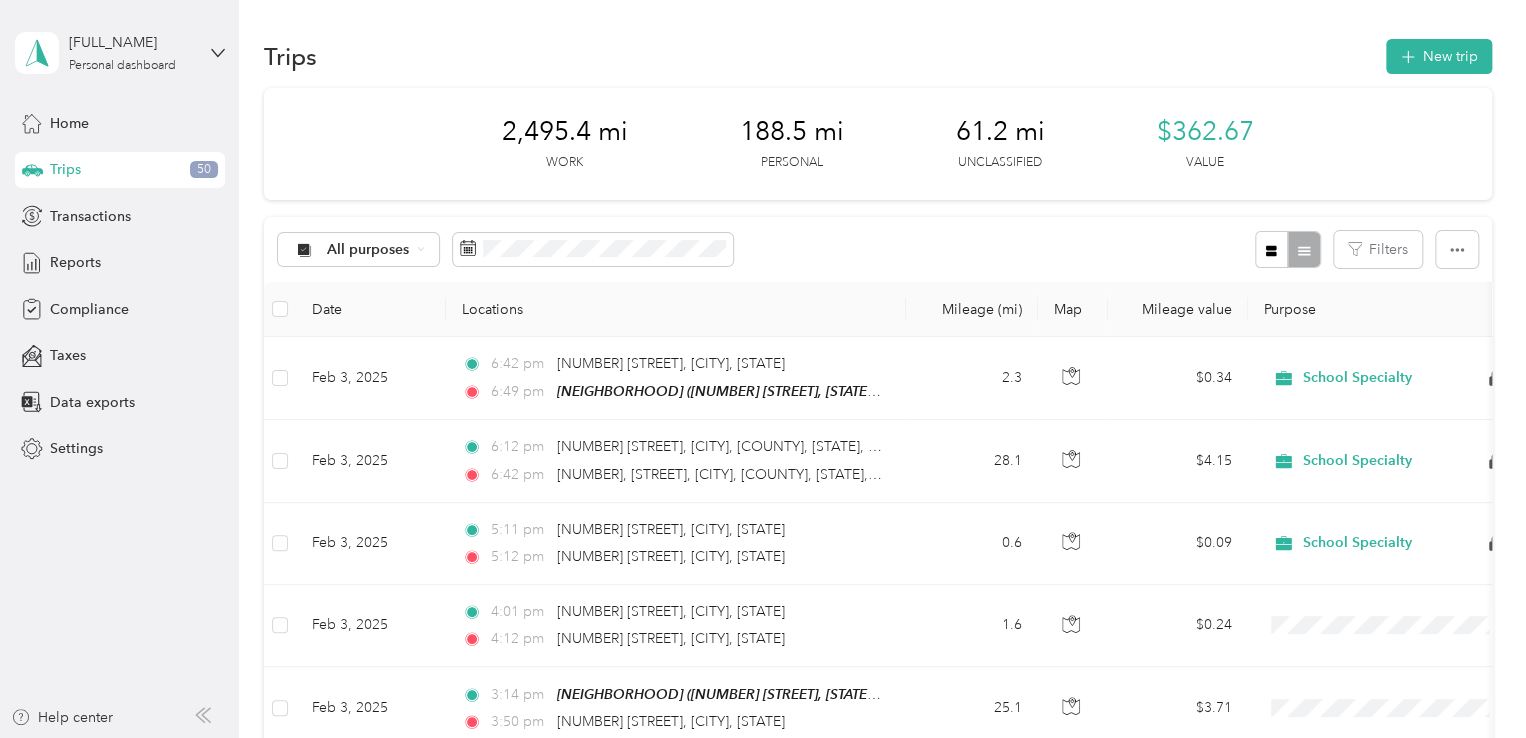 click on "Trips New trip" at bounding box center [878, 56] 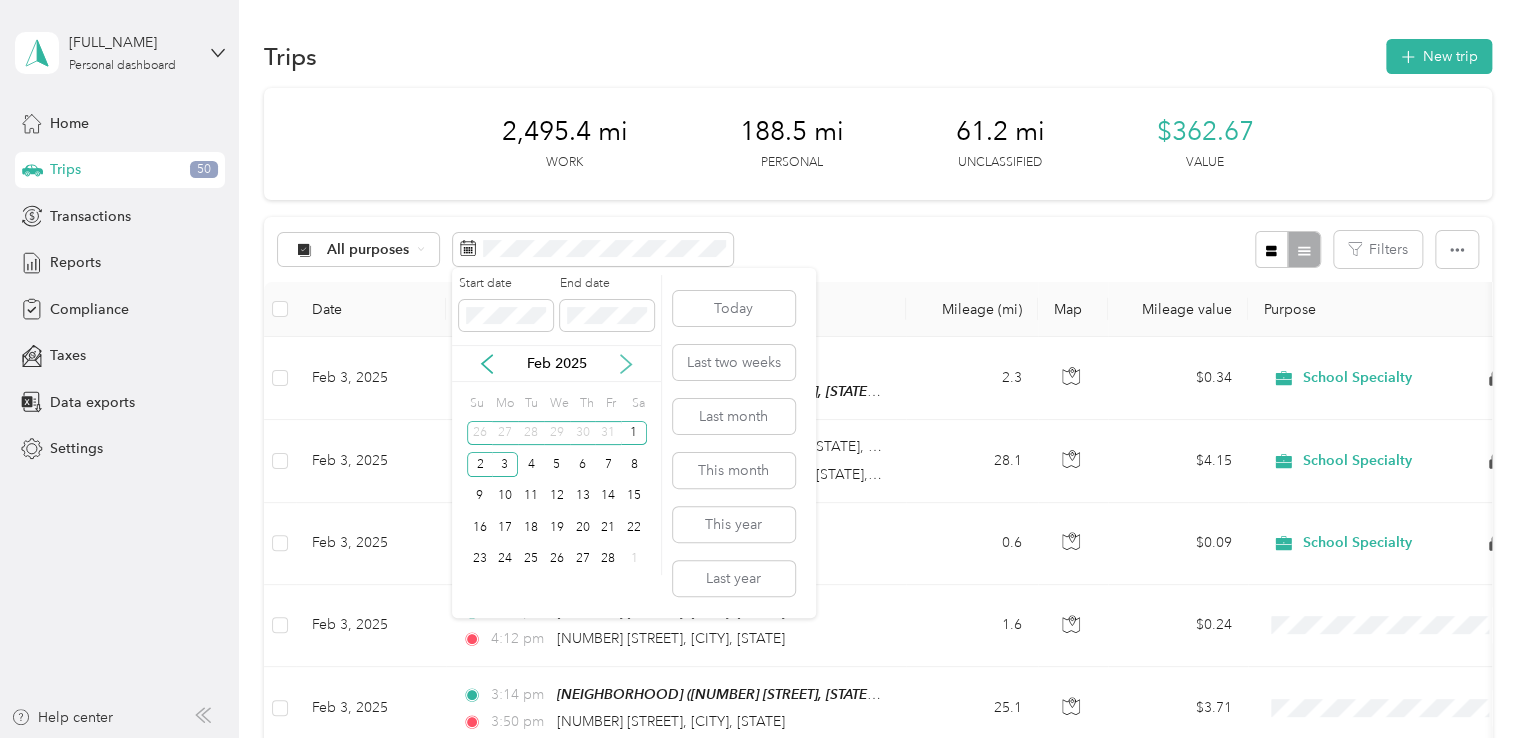 click 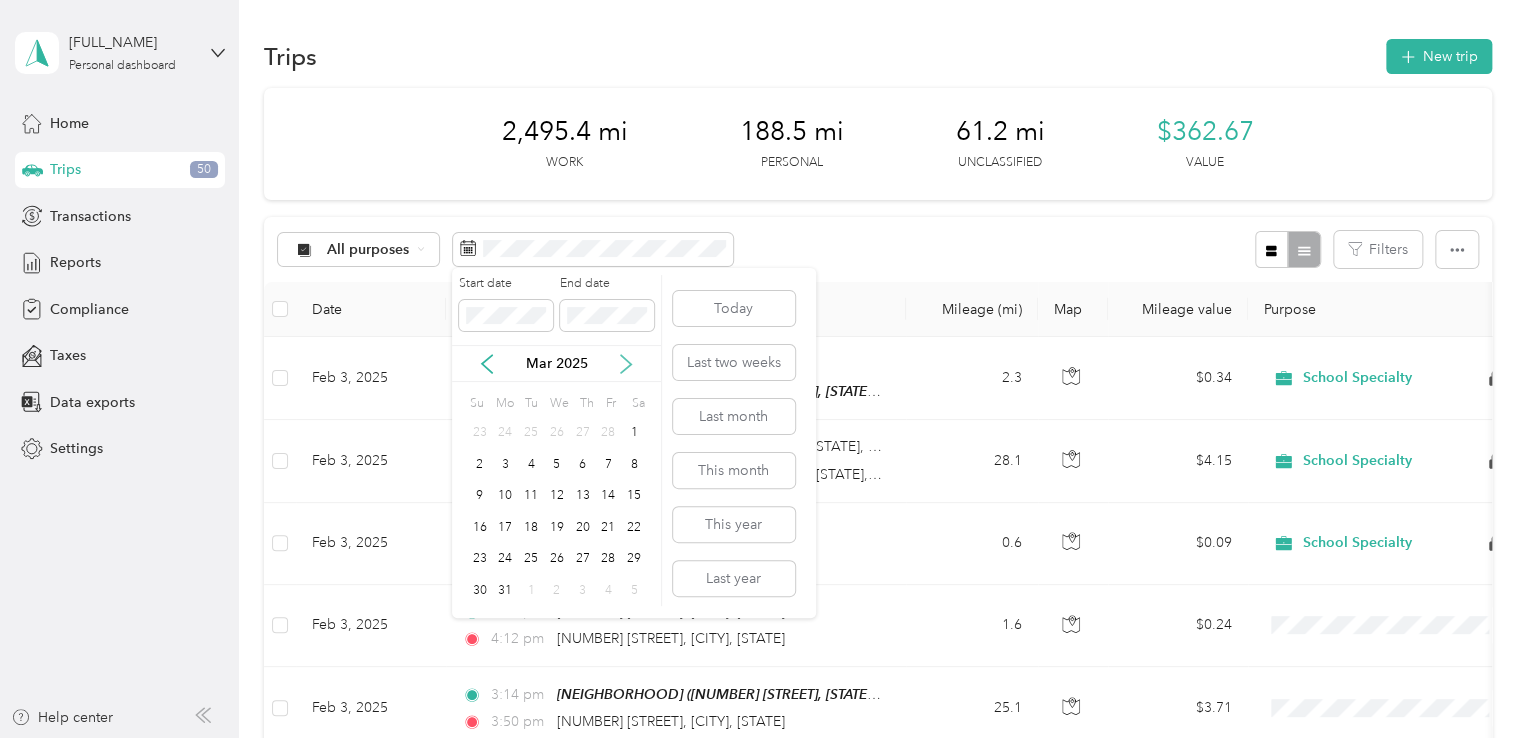 click 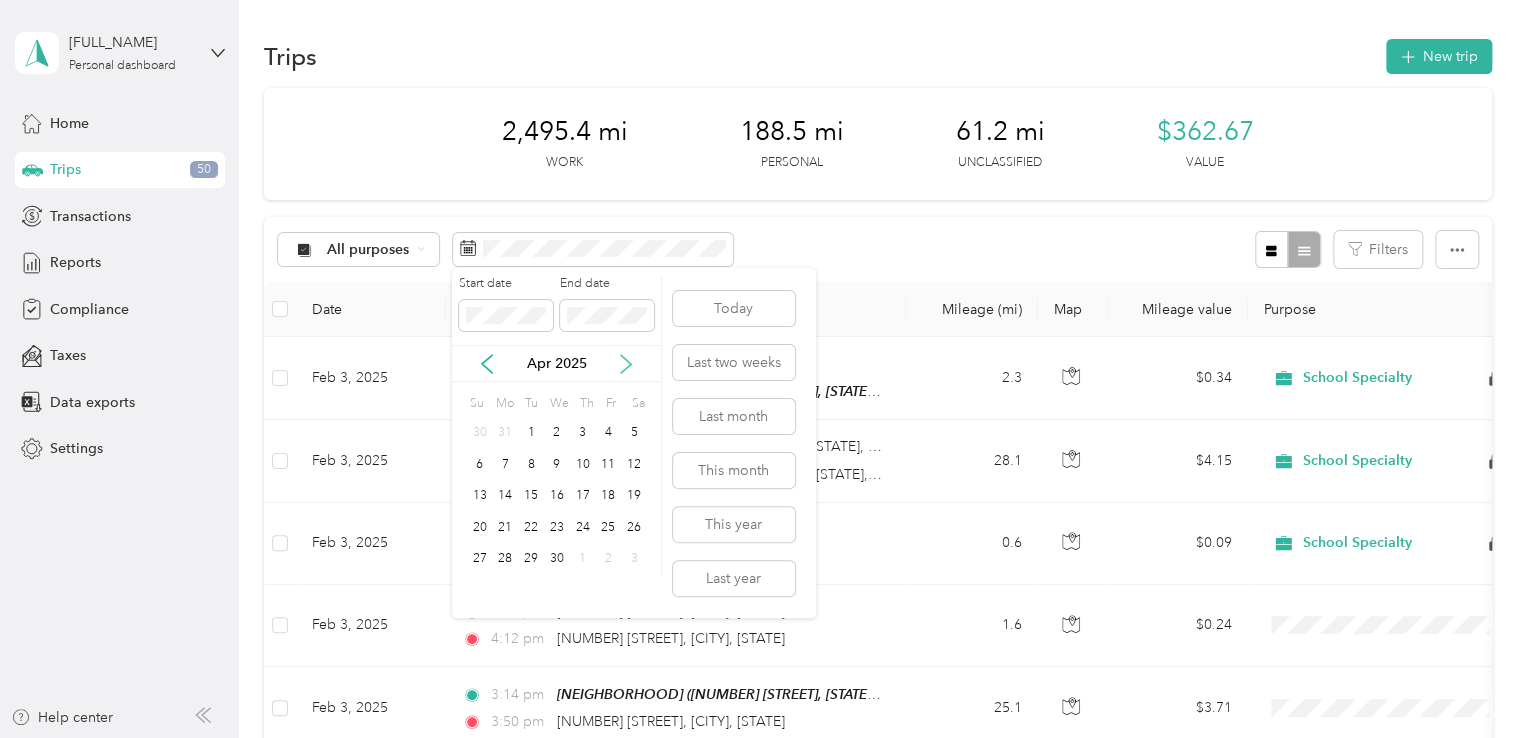 click 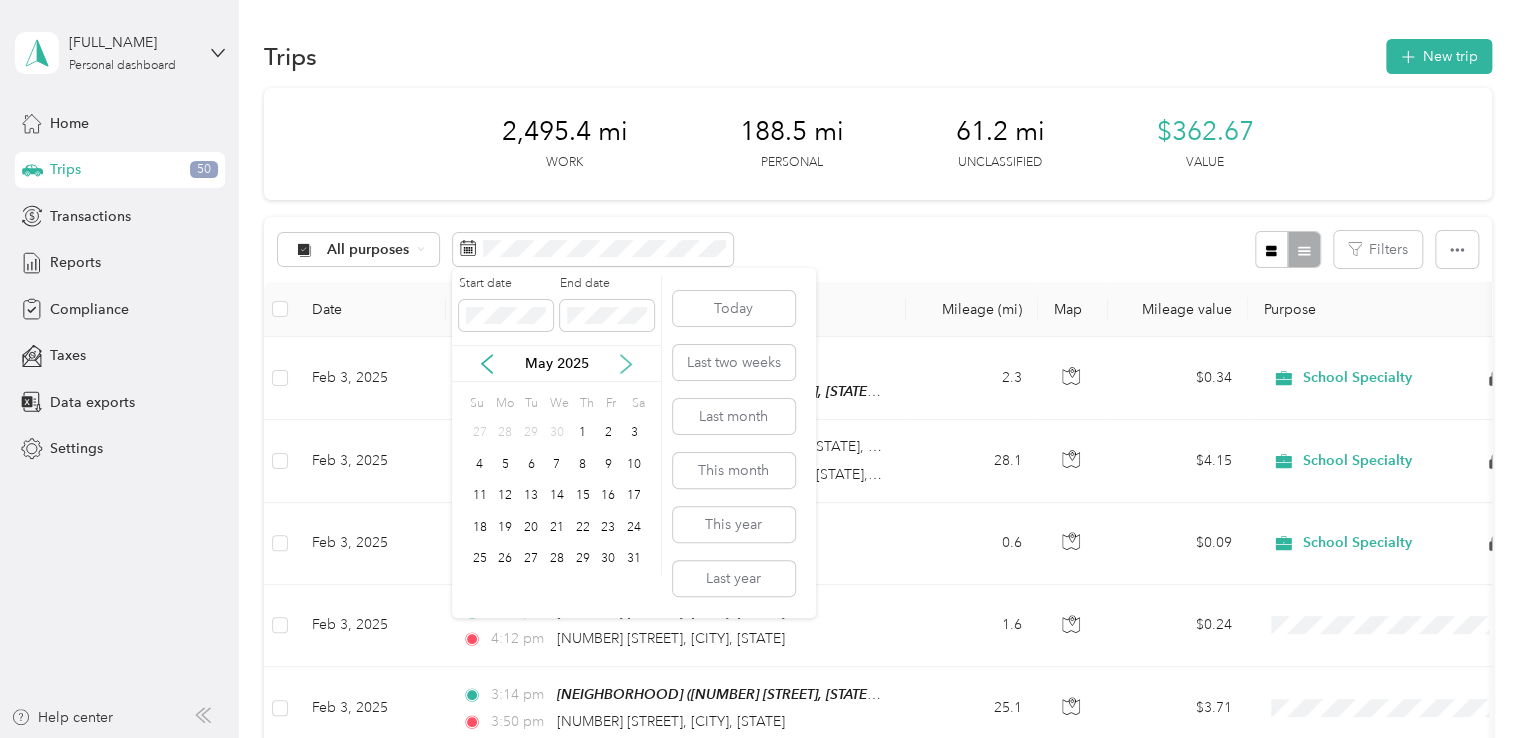 click 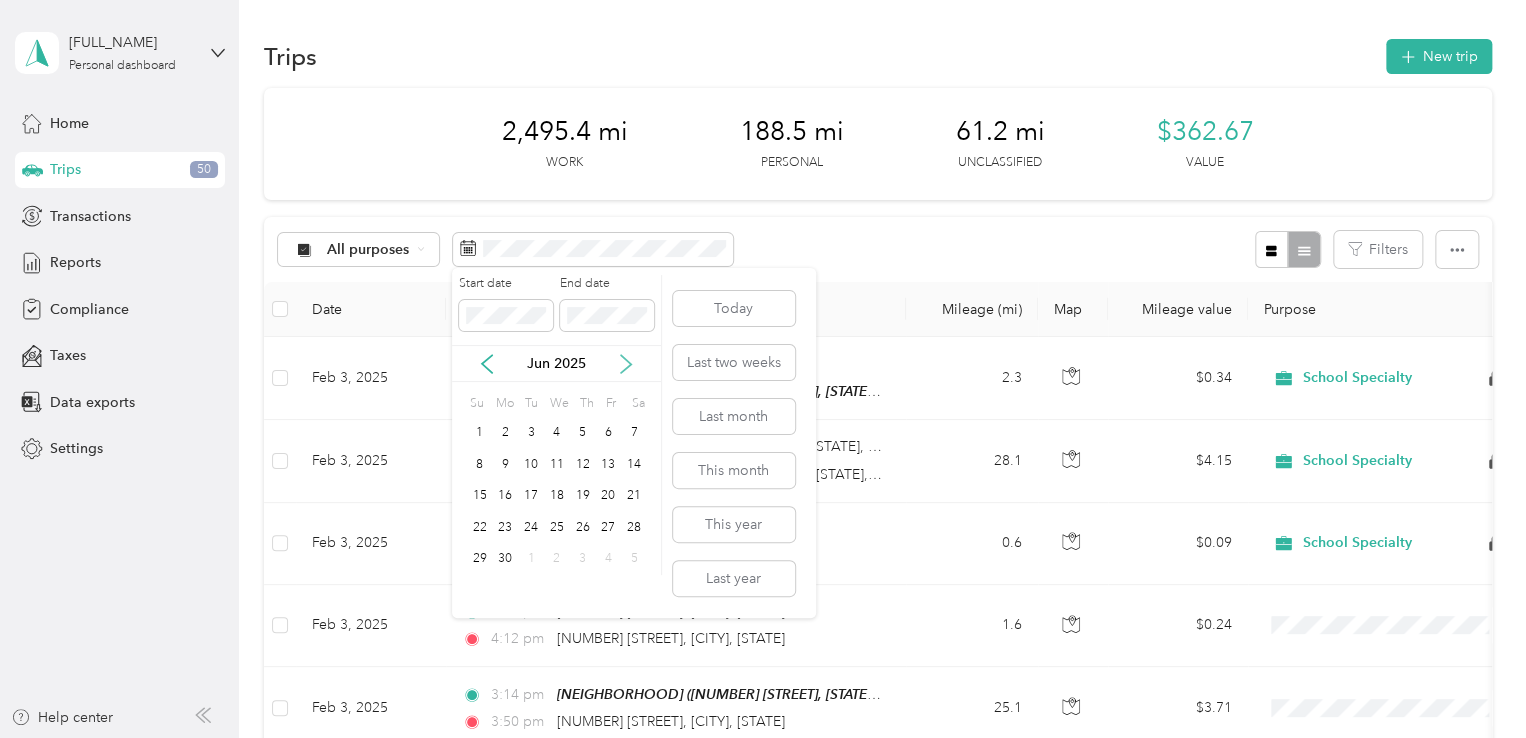 click 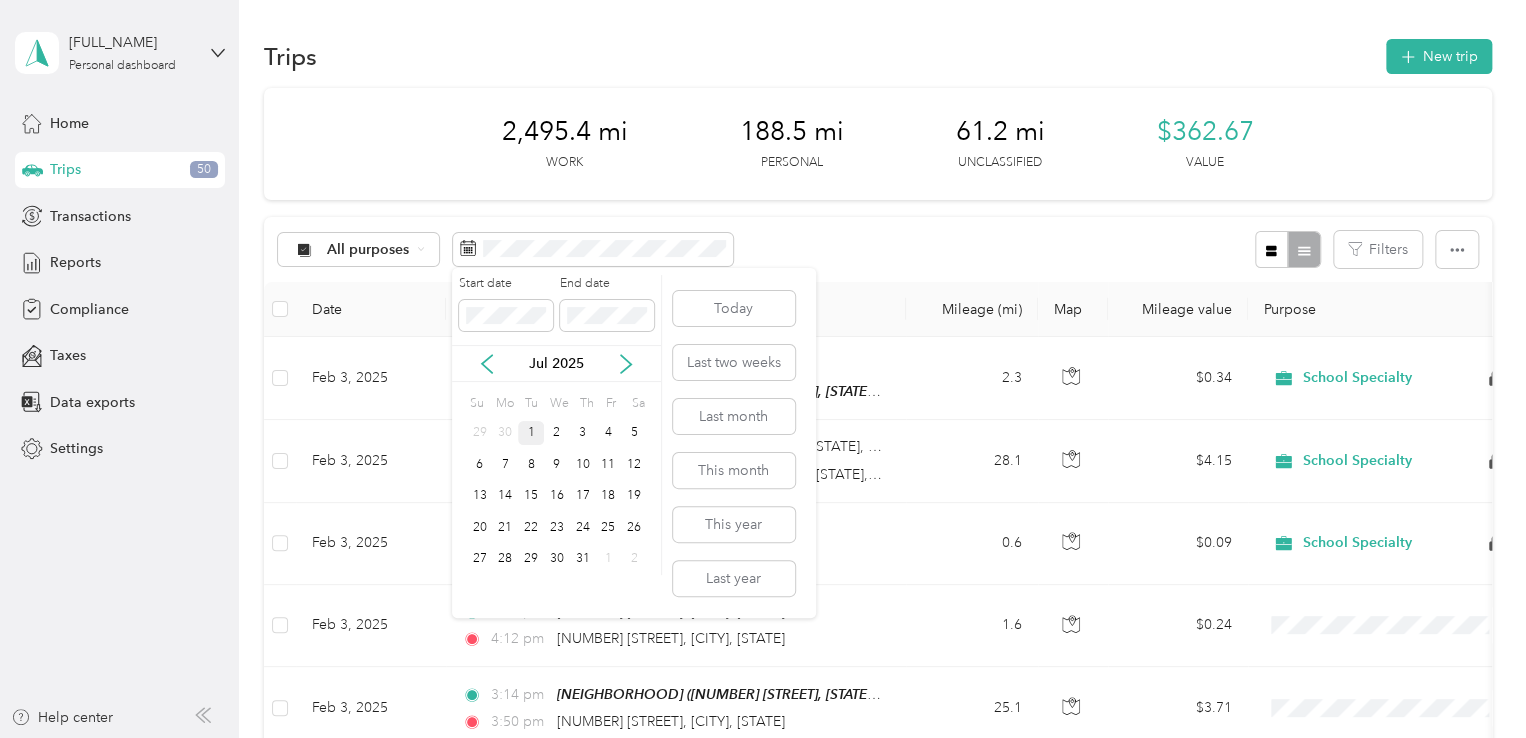 click on "1" at bounding box center (531, 433) 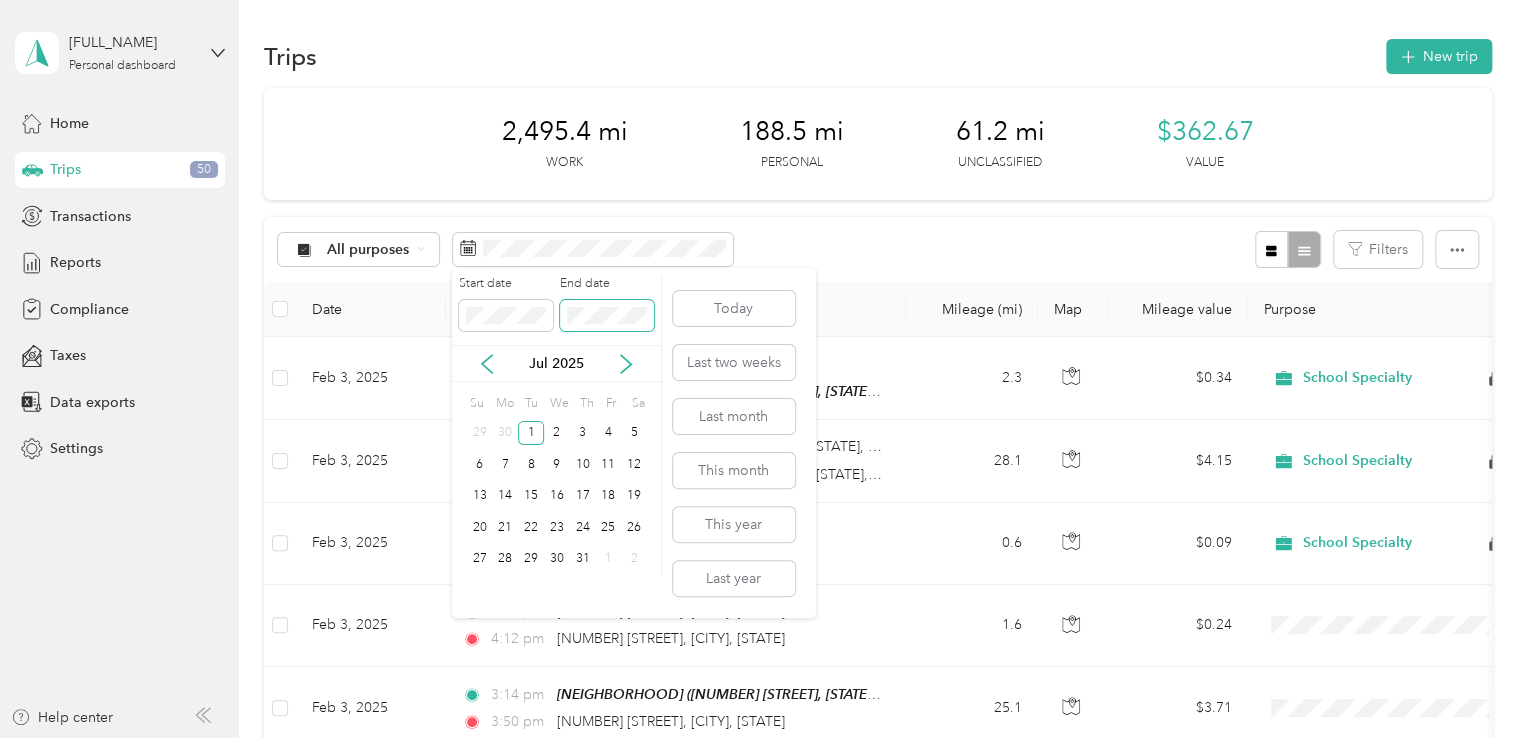 click at bounding box center [607, 316] 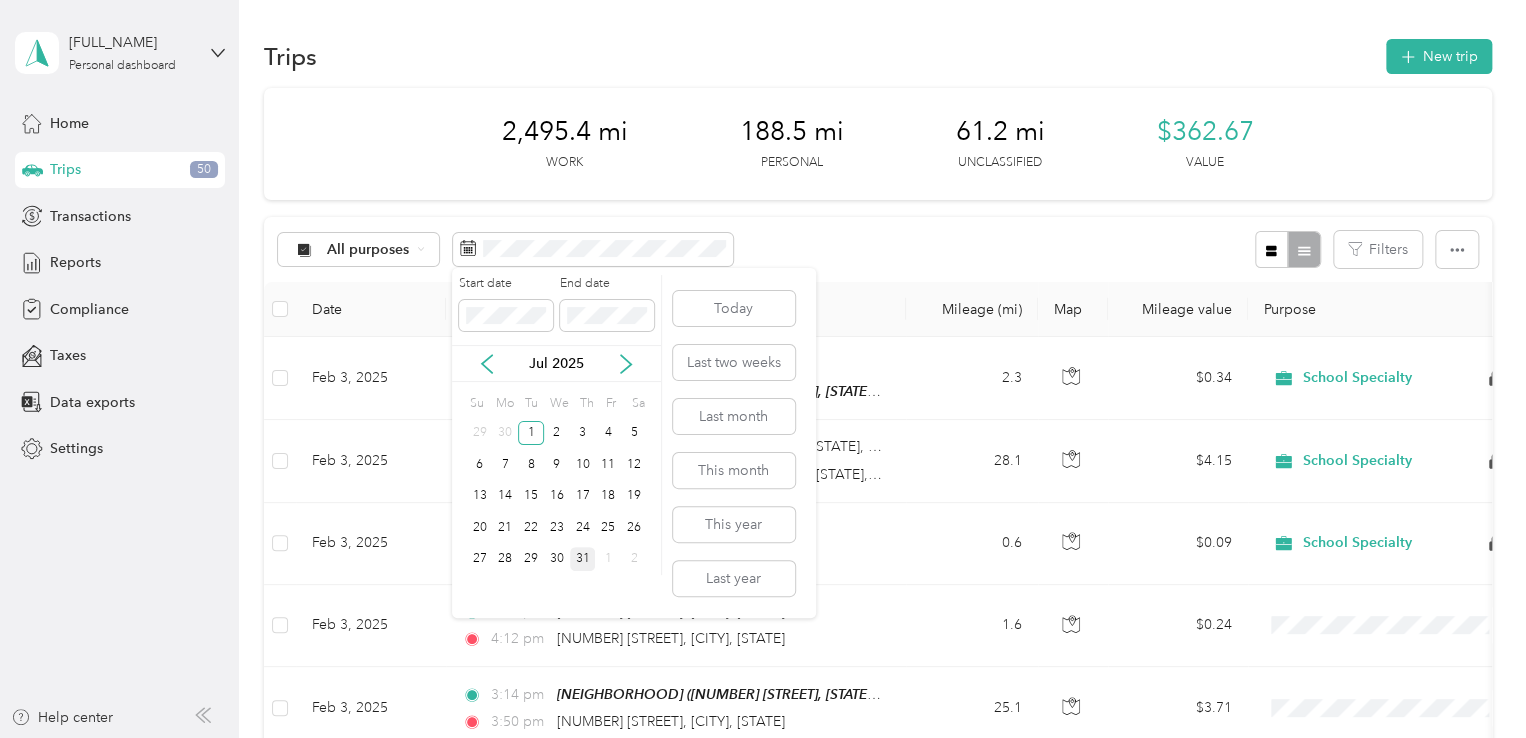 click on "31" at bounding box center [583, 559] 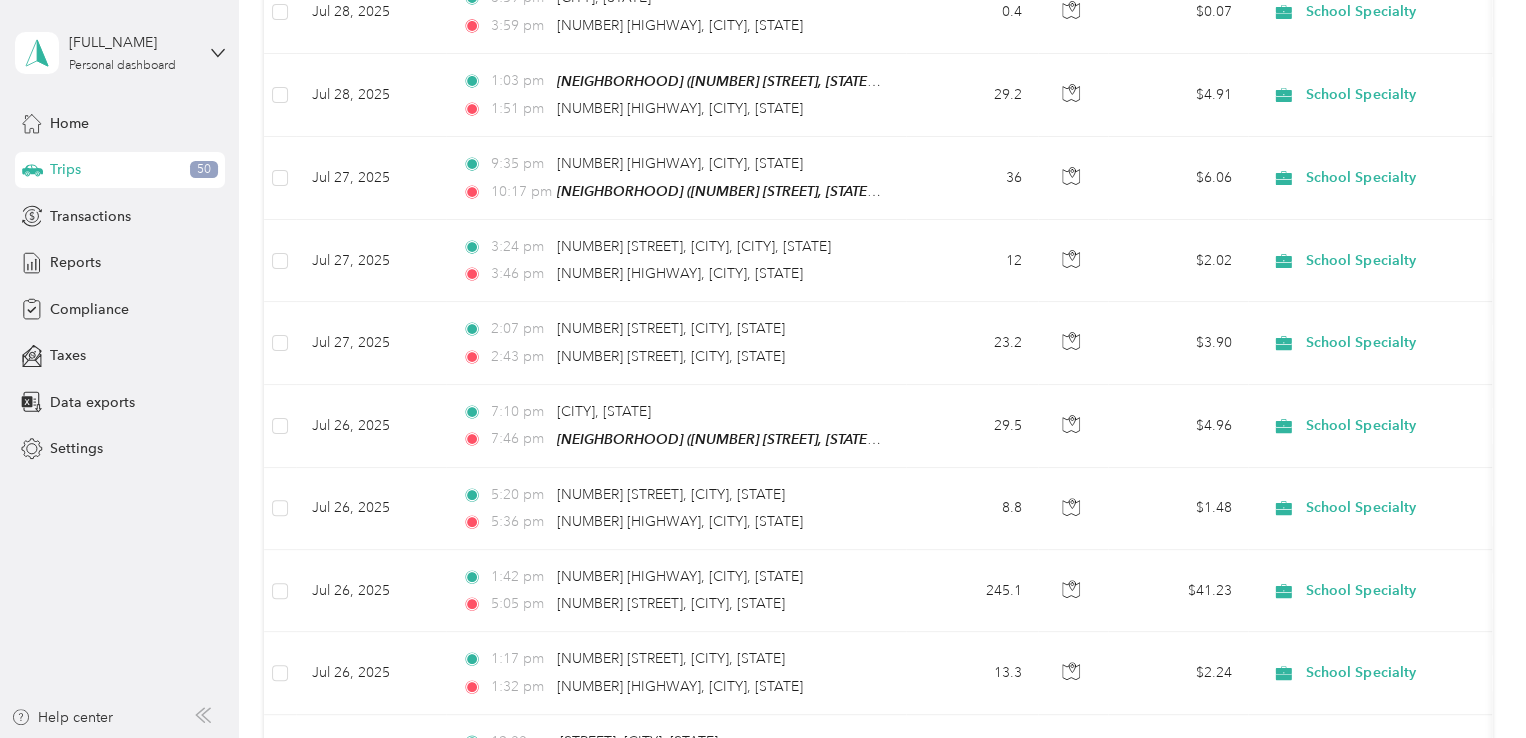 scroll, scrollTop: 1443, scrollLeft: 0, axis: vertical 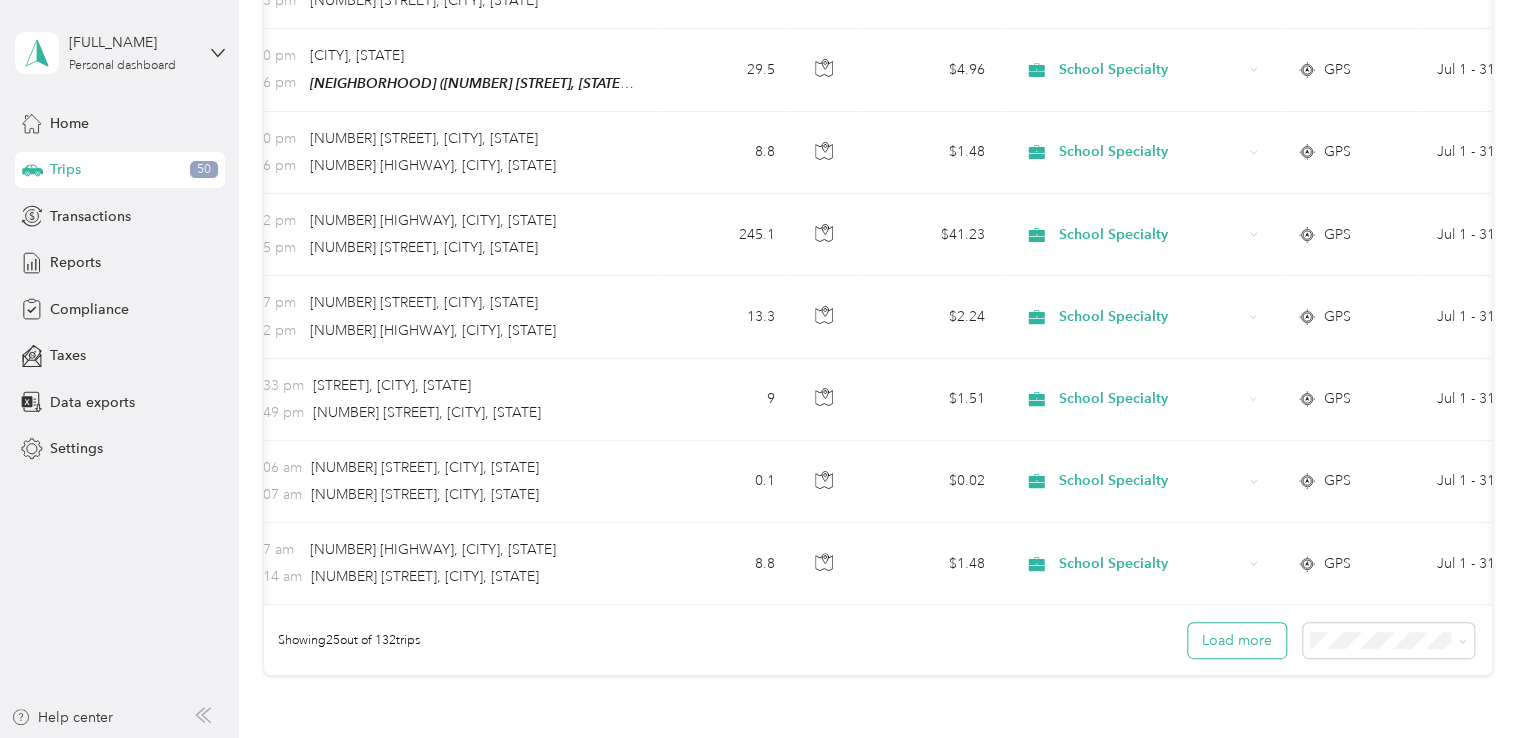 click on "Load more" at bounding box center (1237, 640) 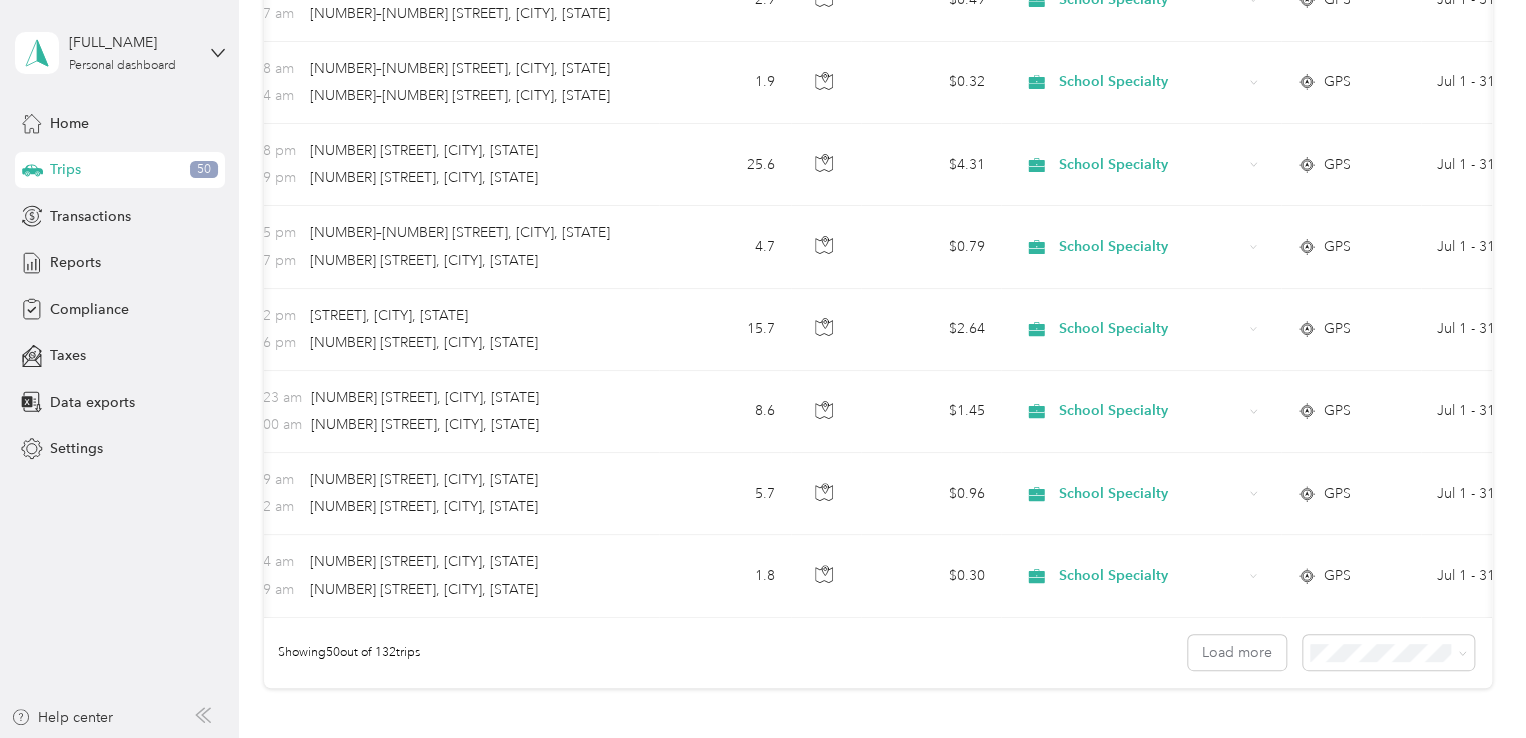 scroll, scrollTop: 3863, scrollLeft: 0, axis: vertical 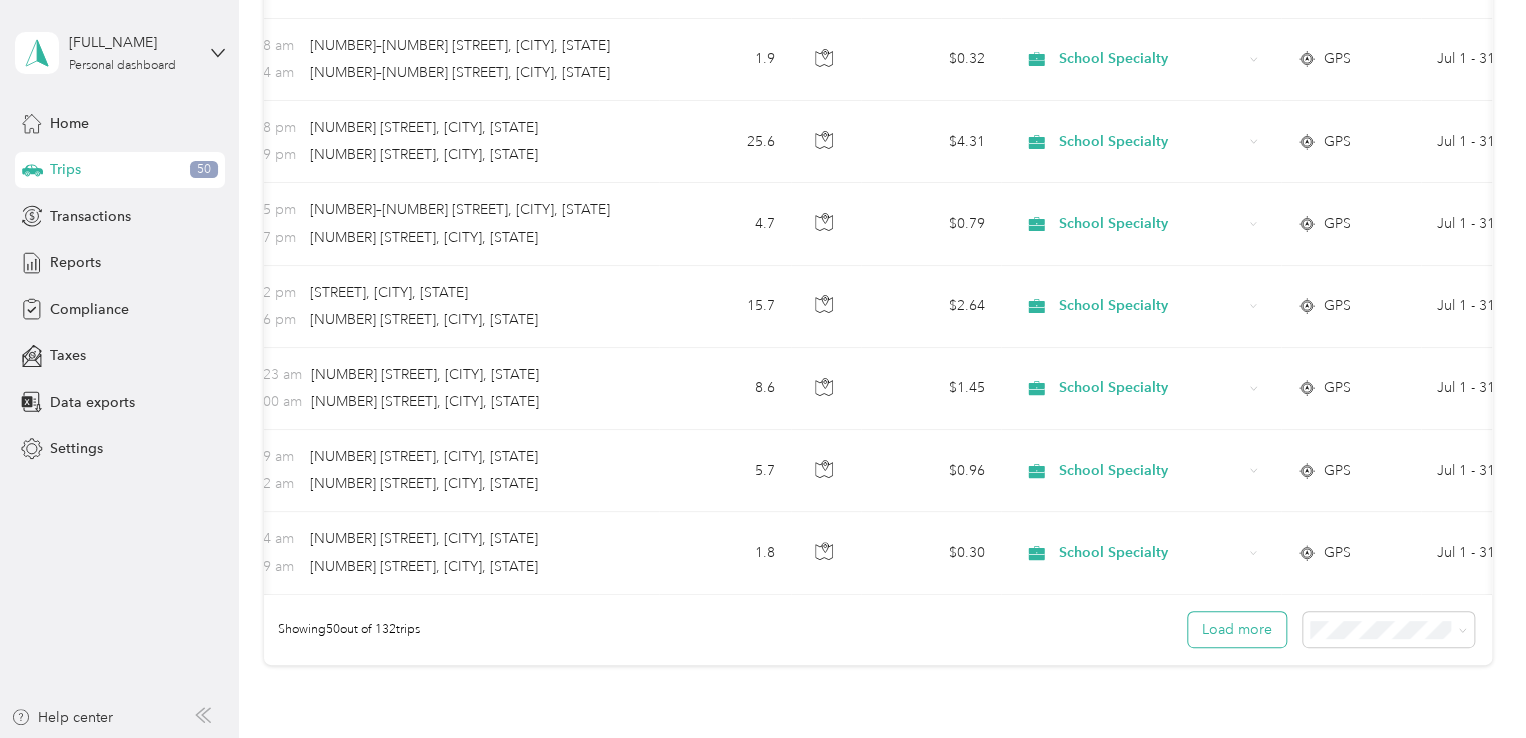 click on "Load more" at bounding box center [1237, 629] 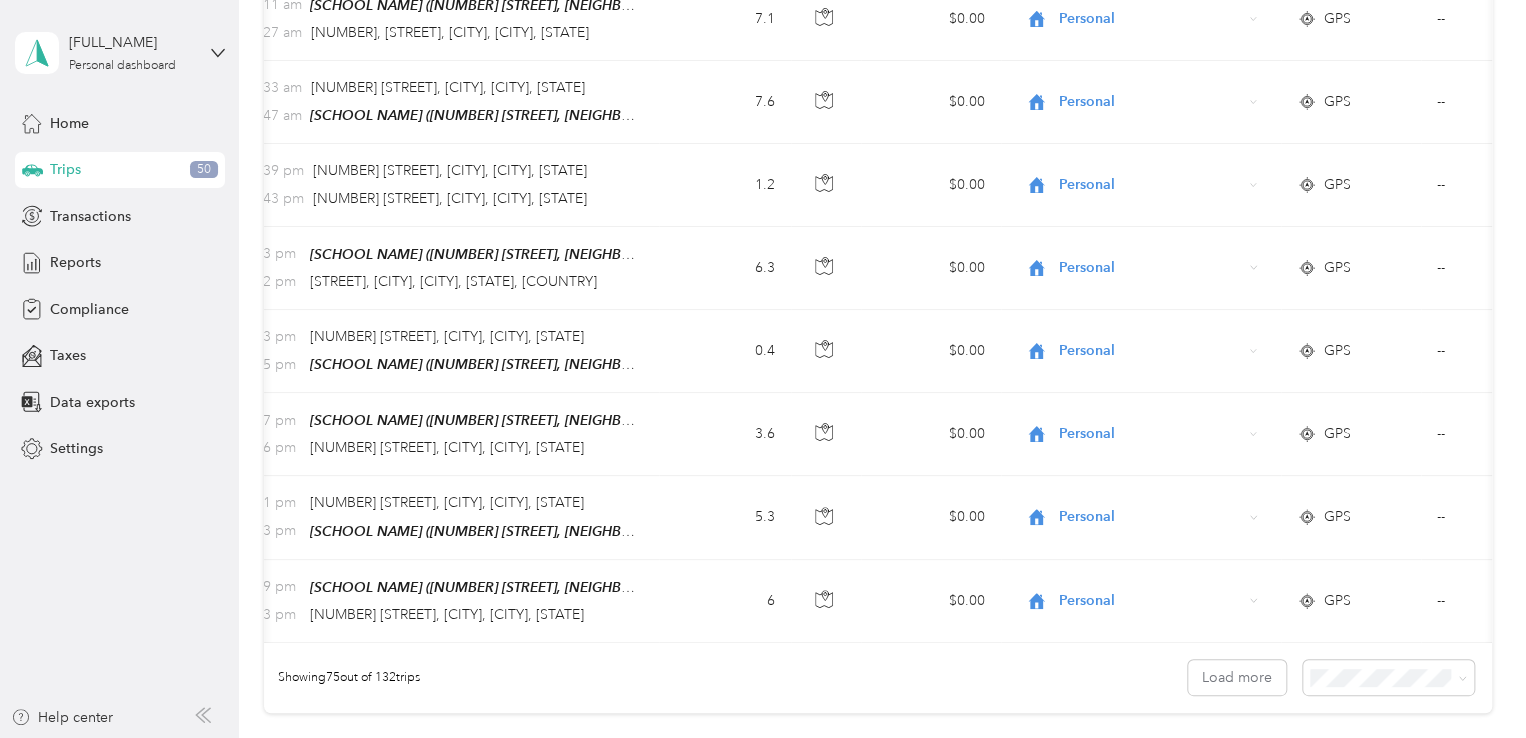 scroll, scrollTop: 5901, scrollLeft: 0, axis: vertical 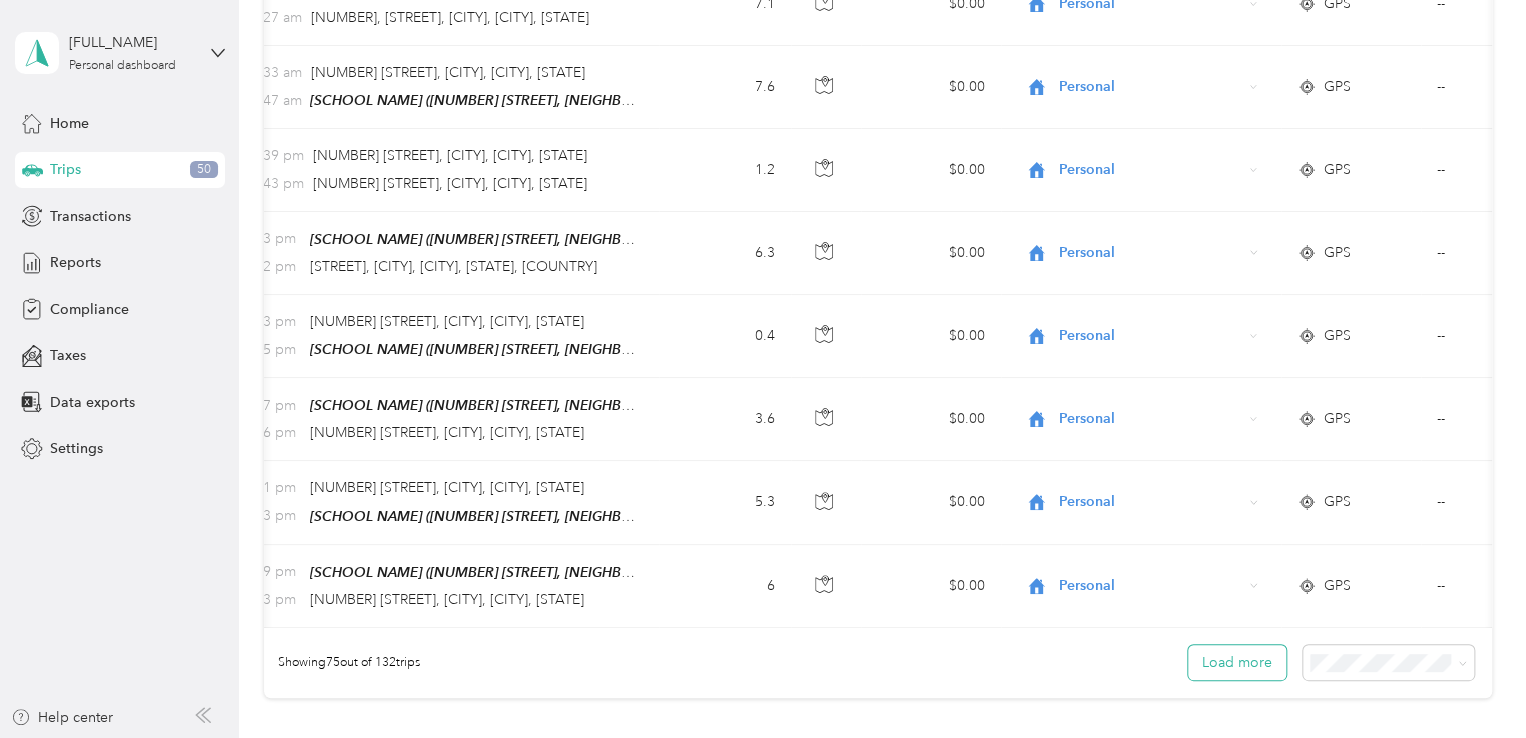 click on "Load more" at bounding box center (1237, 662) 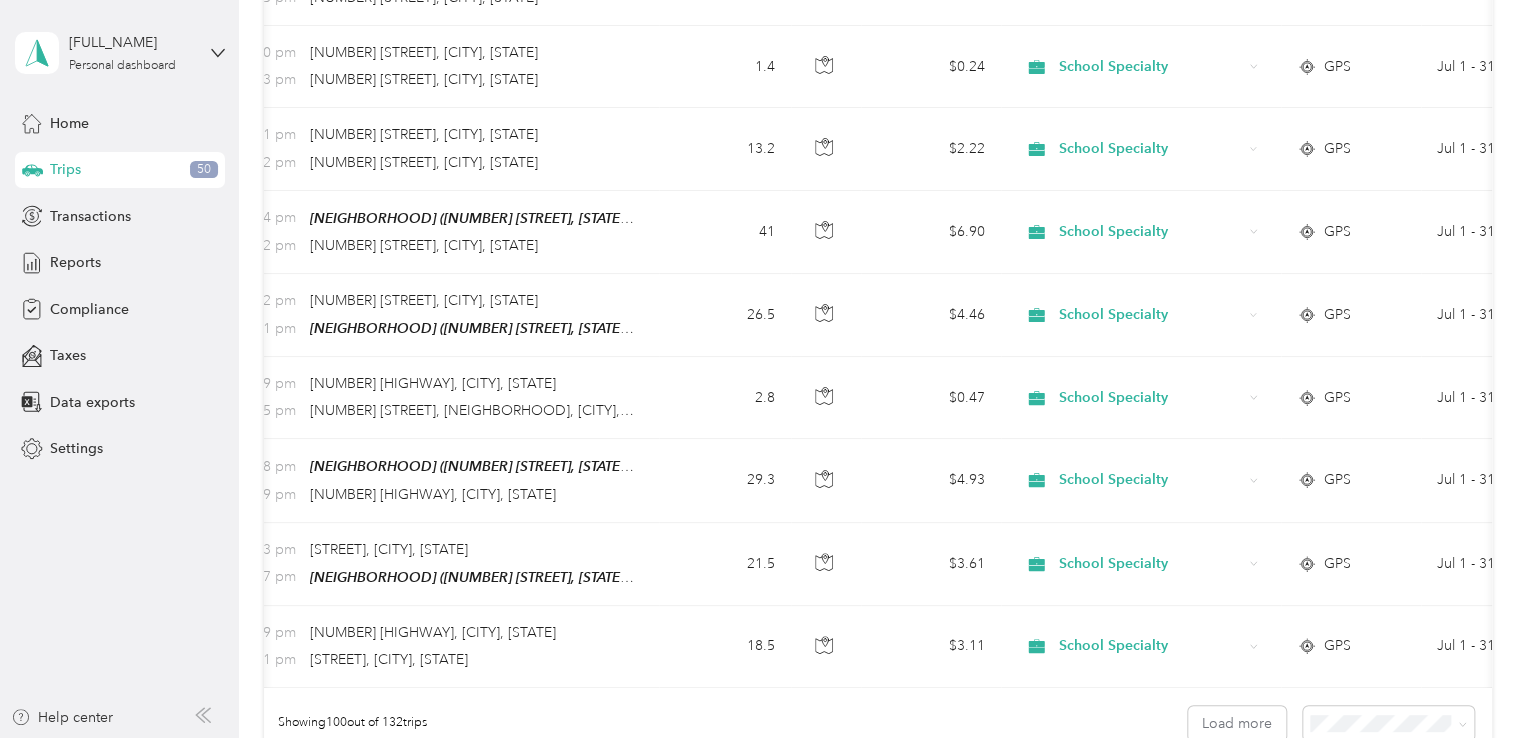scroll, scrollTop: 7922, scrollLeft: 0, axis: vertical 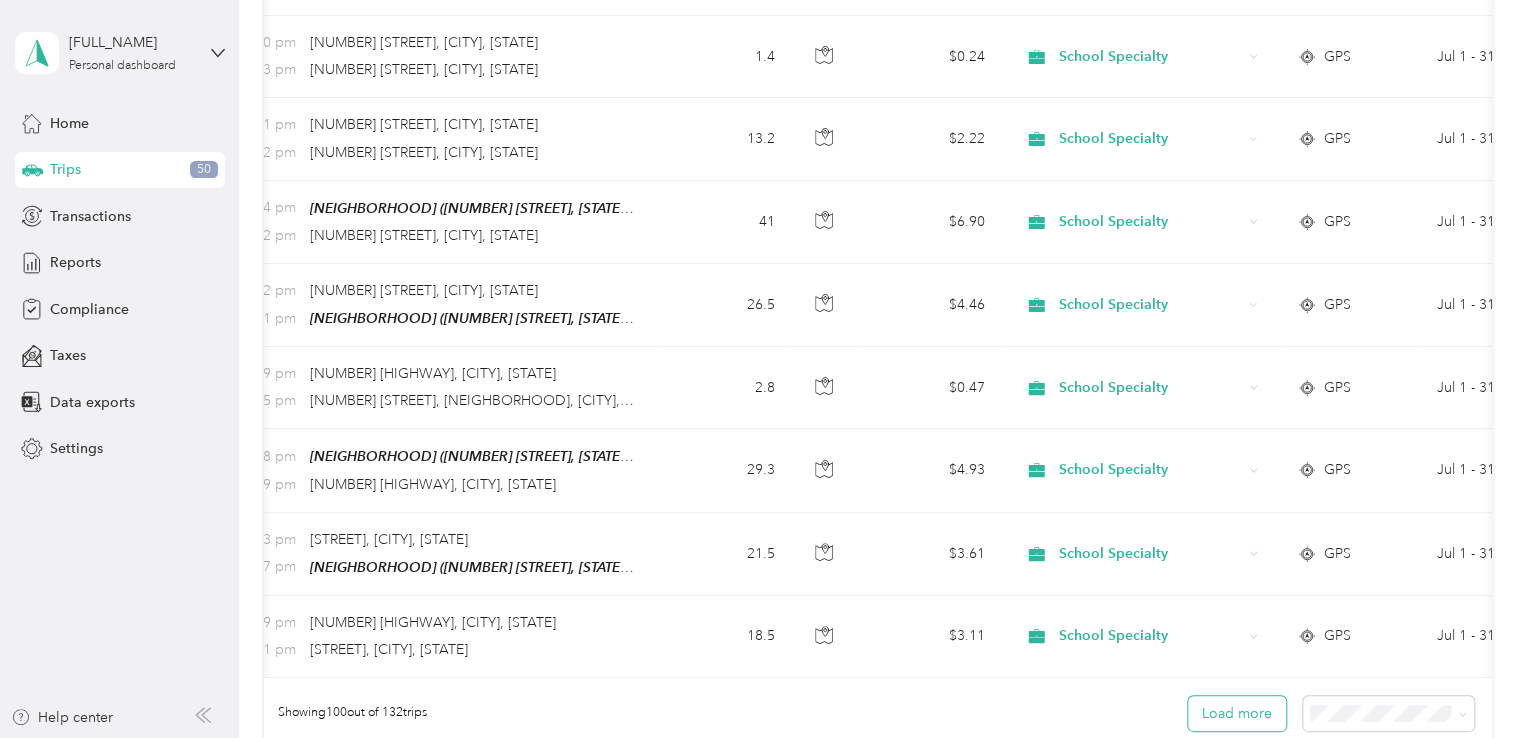 click on "Load more" at bounding box center [1237, 713] 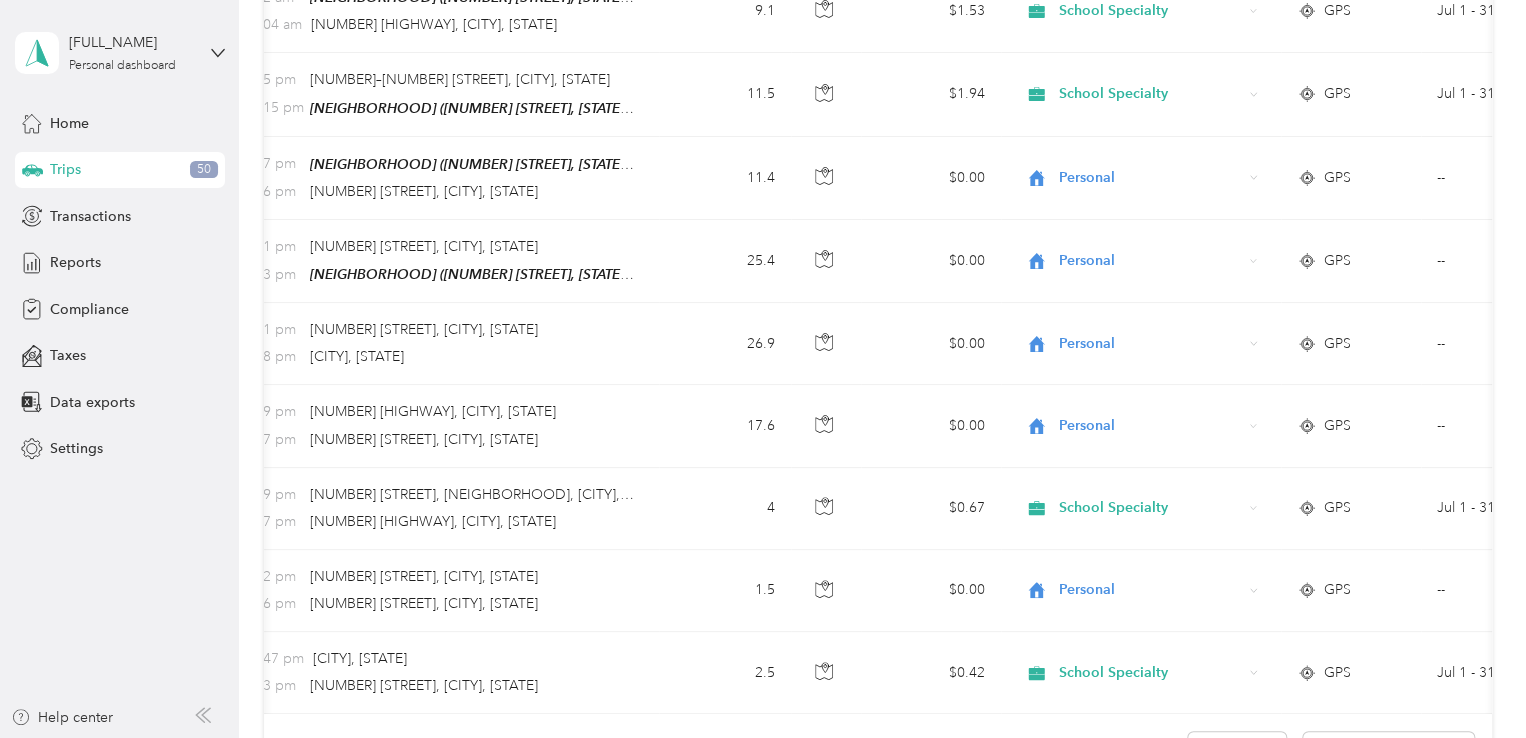 scroll, scrollTop: 9965, scrollLeft: 0, axis: vertical 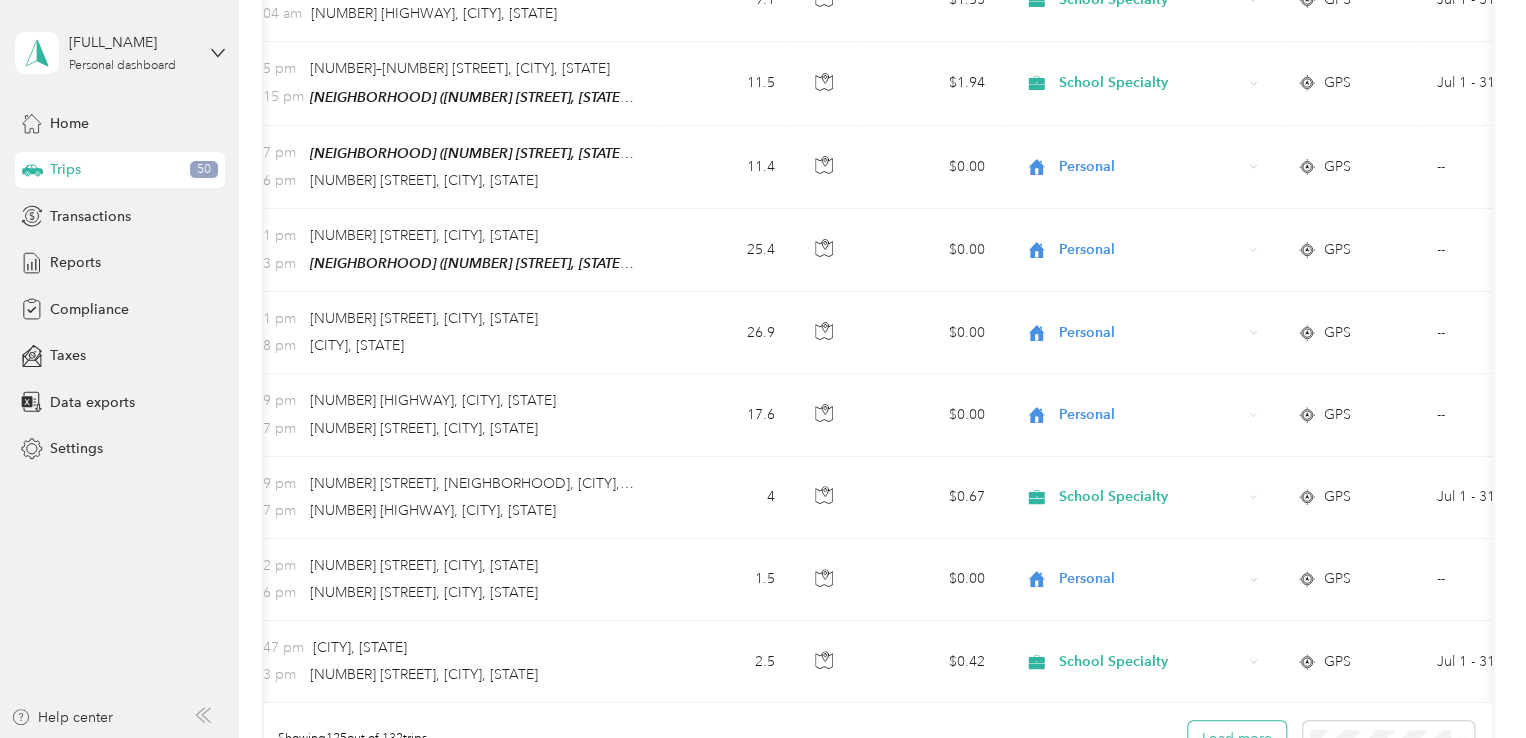 click on "Load more" at bounding box center [1237, 738] 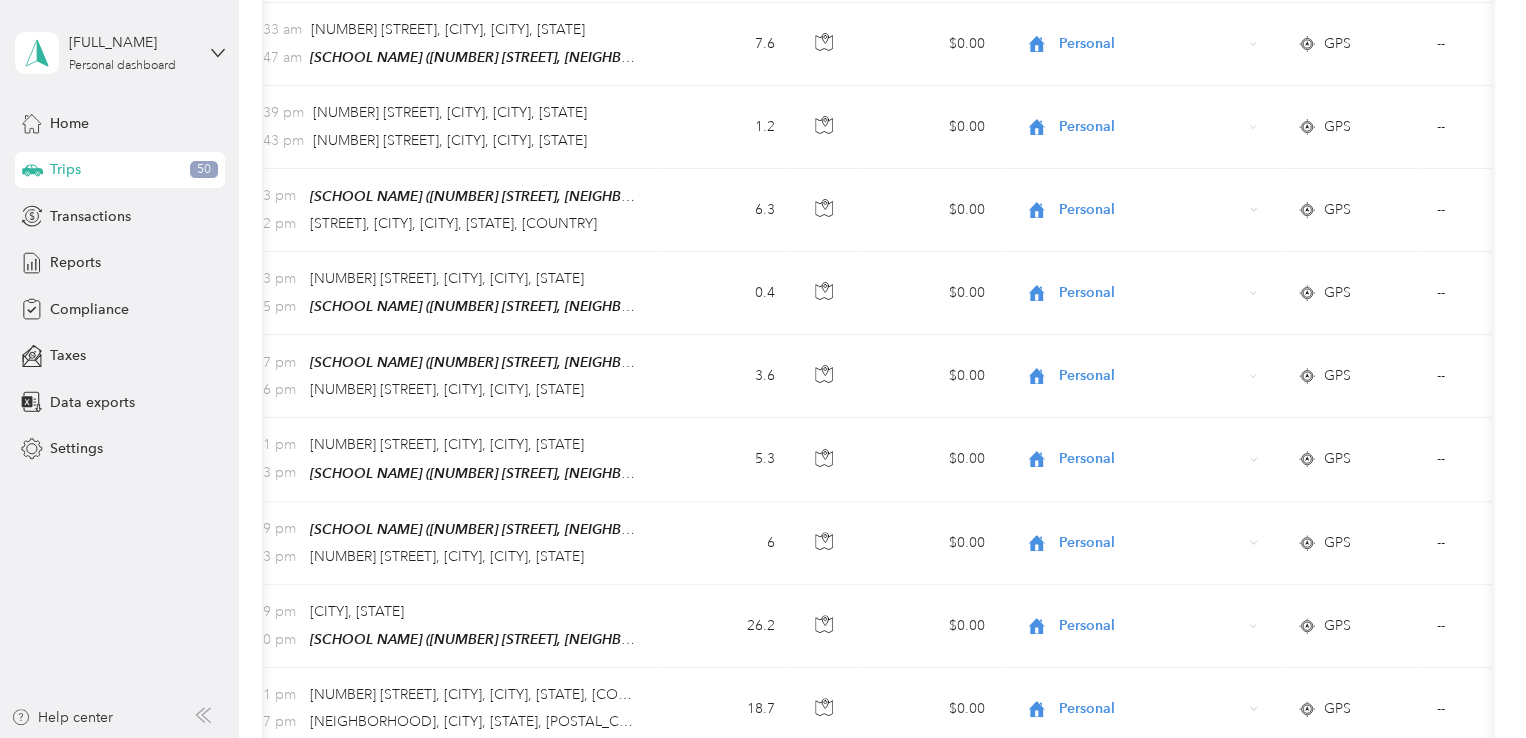 scroll, scrollTop: 5941, scrollLeft: 0, axis: vertical 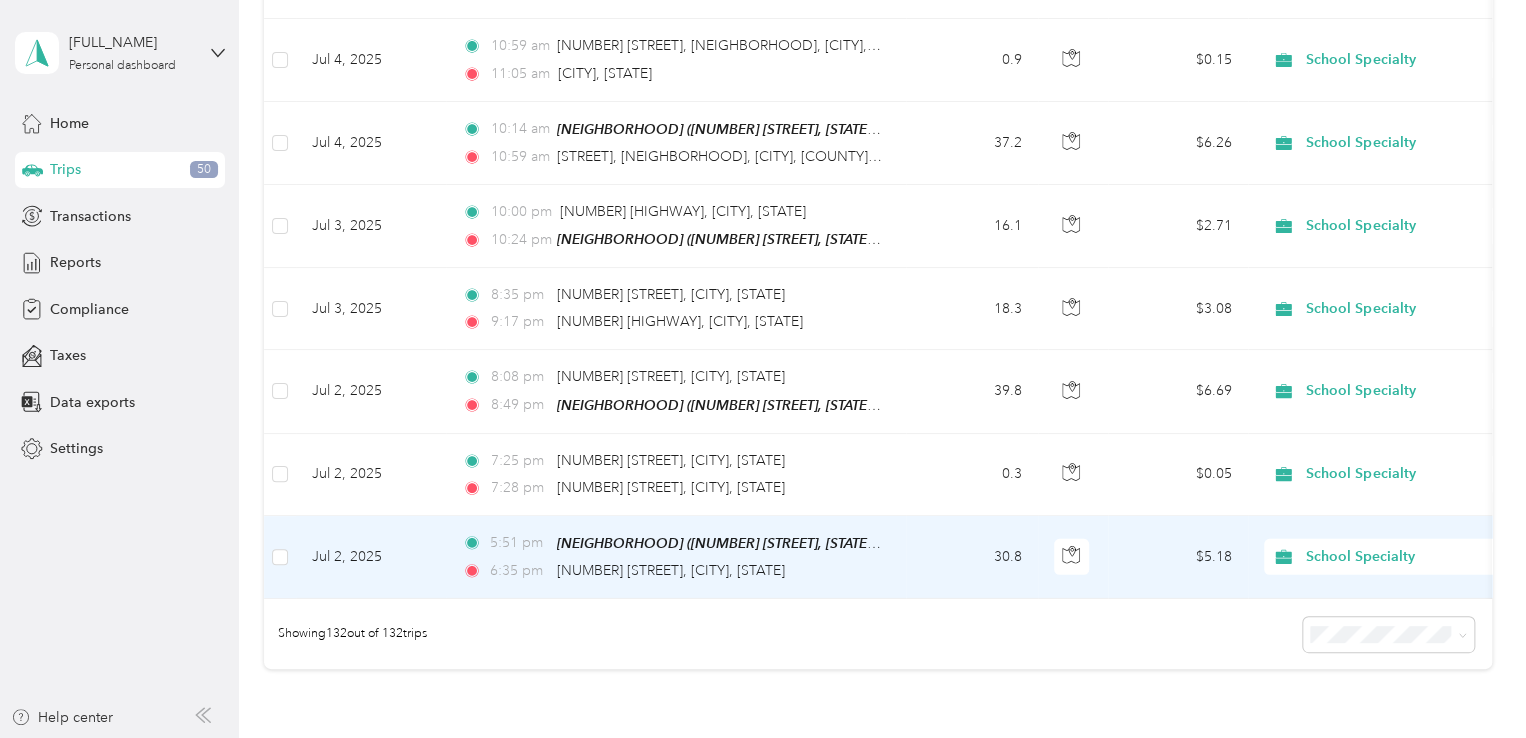 click on "School Specialty" at bounding box center [1388, 557] 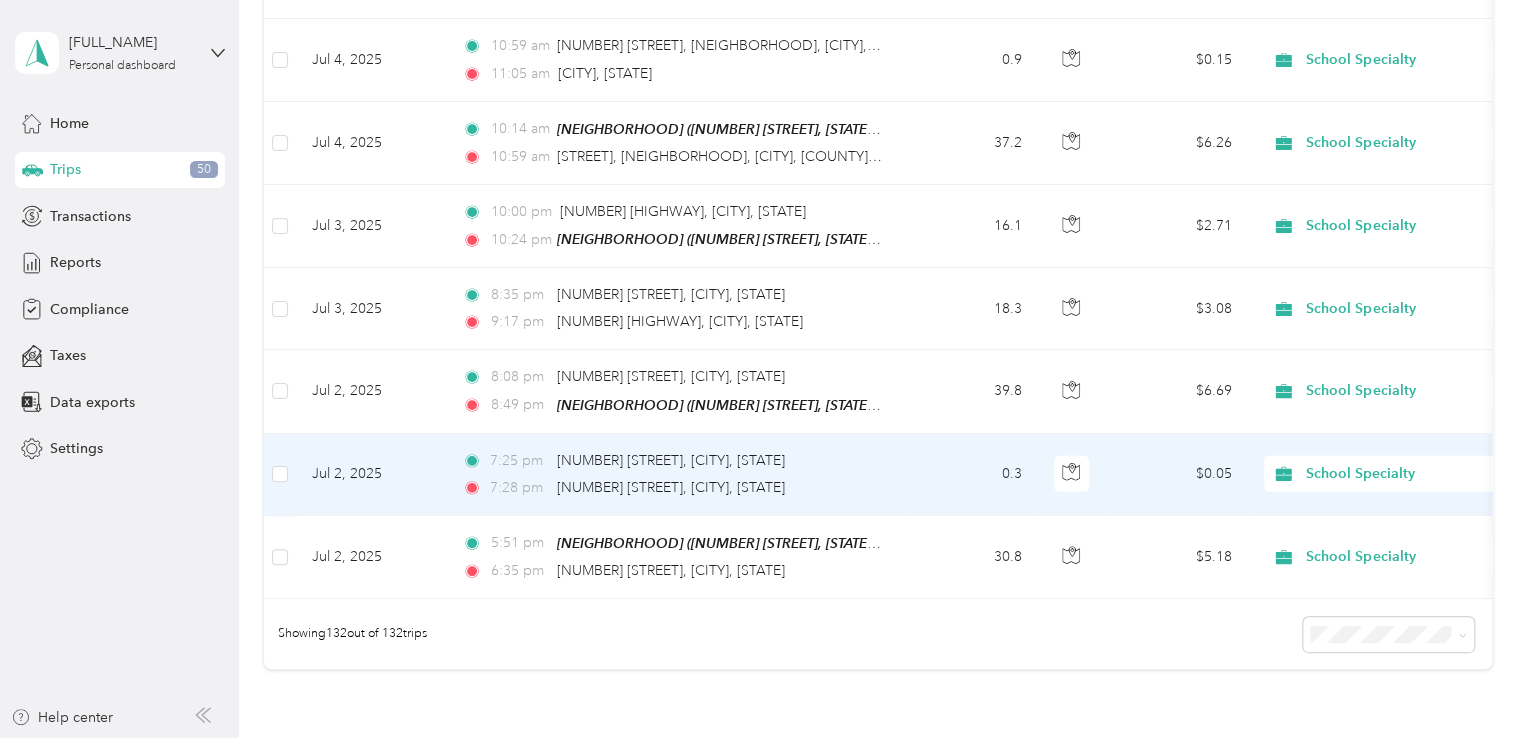 click on "School Specialty" at bounding box center (1397, 474) 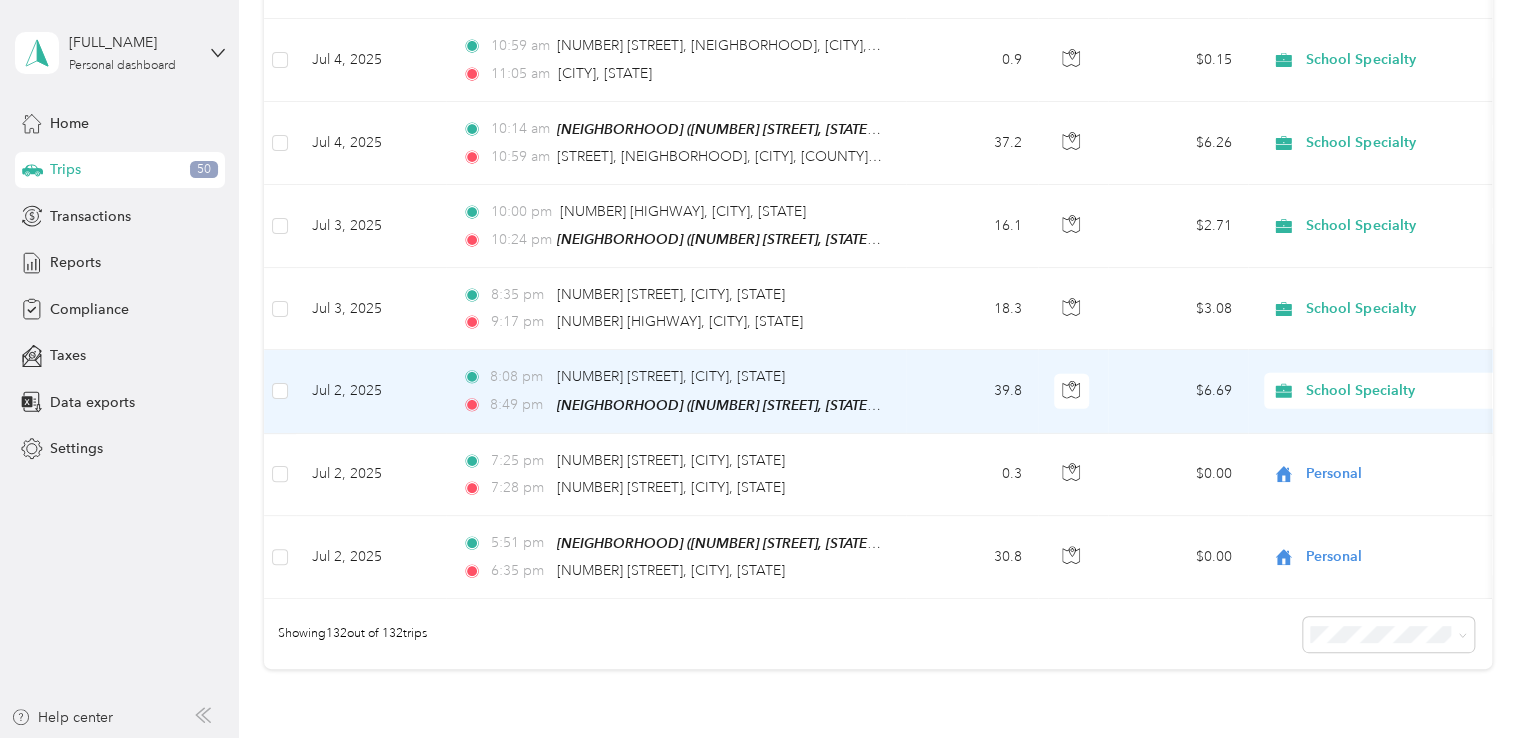 click on "School Specialty" at bounding box center [1397, 391] 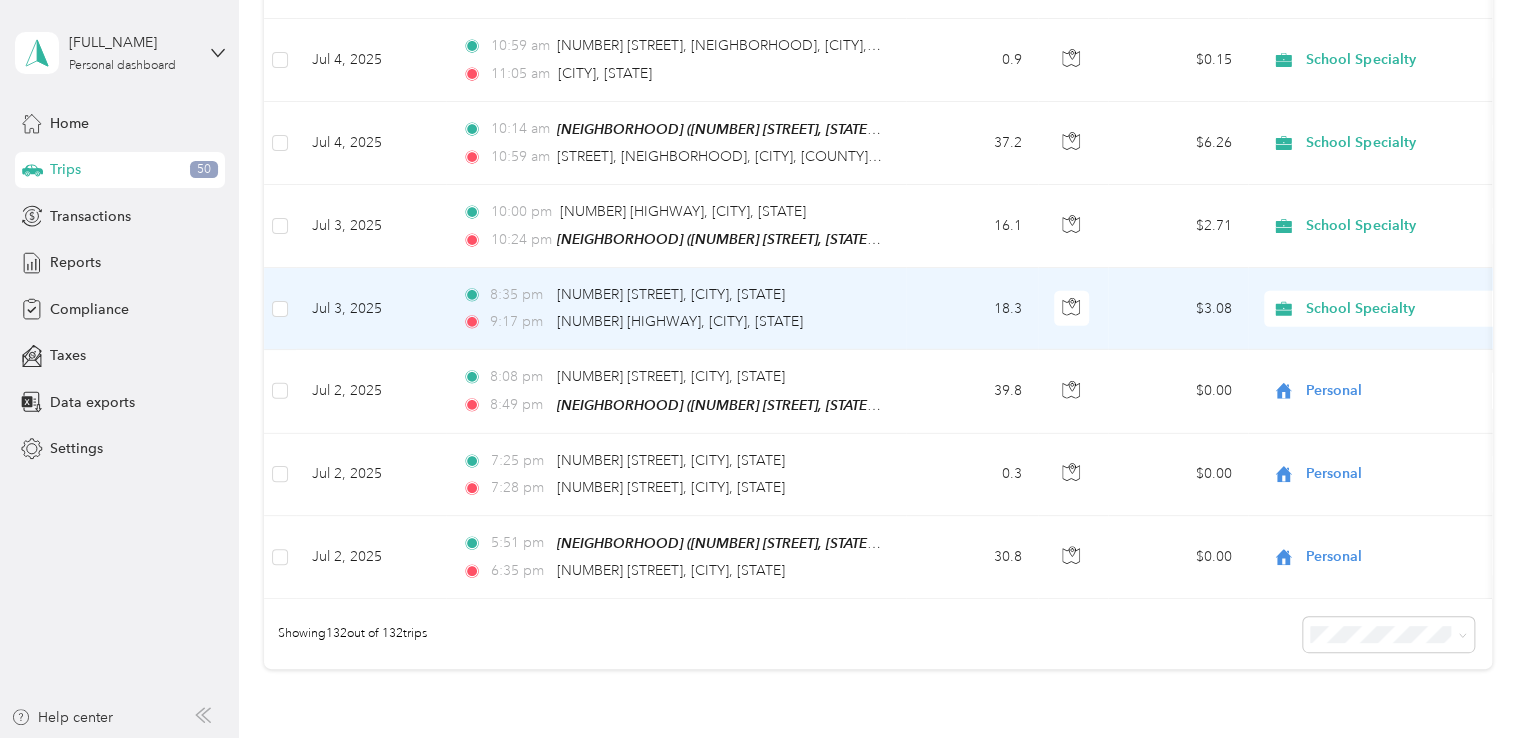 click on "School Specialty" at bounding box center [1397, 309] 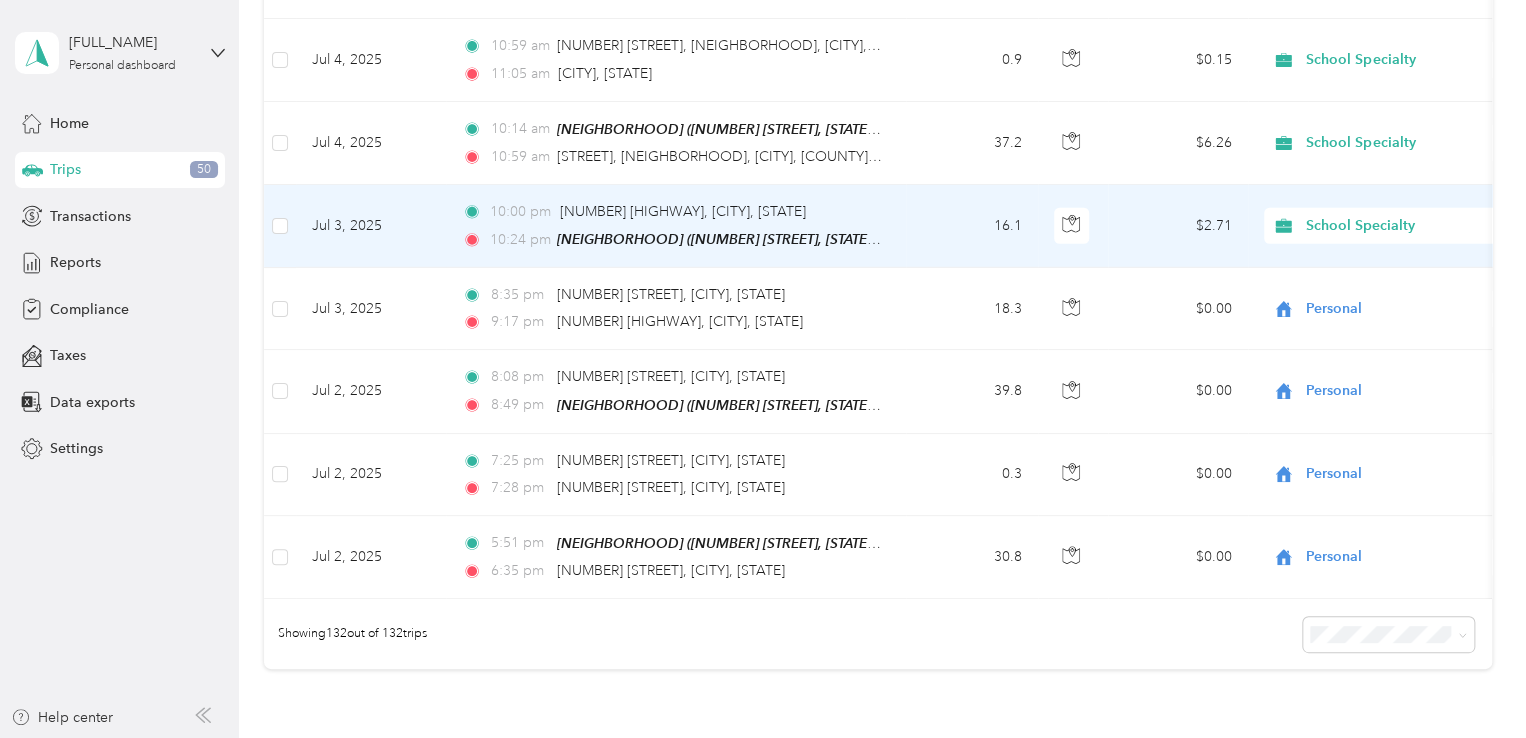 click on "School Specialty" at bounding box center (1397, 226) 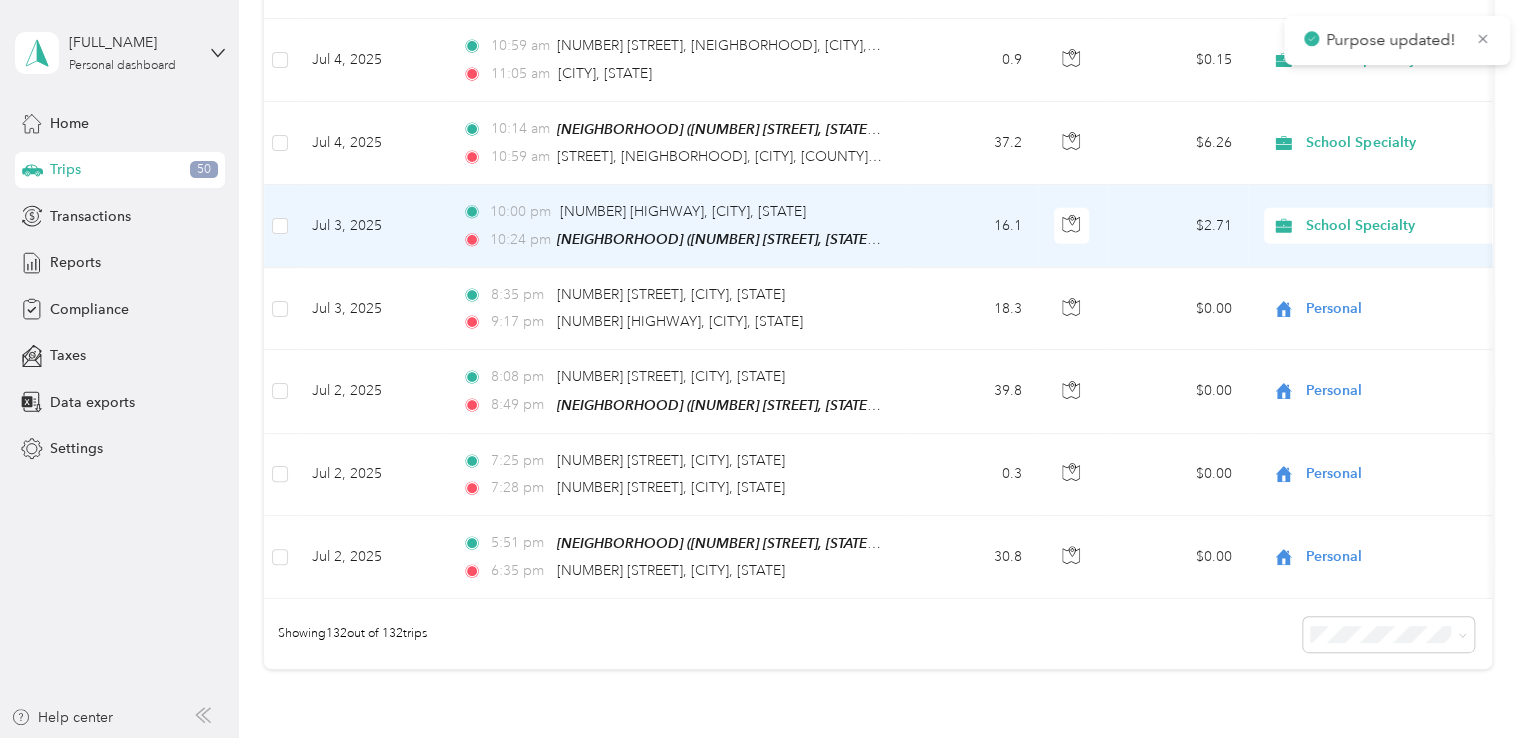 click on "School Specialty" at bounding box center [1397, 226] 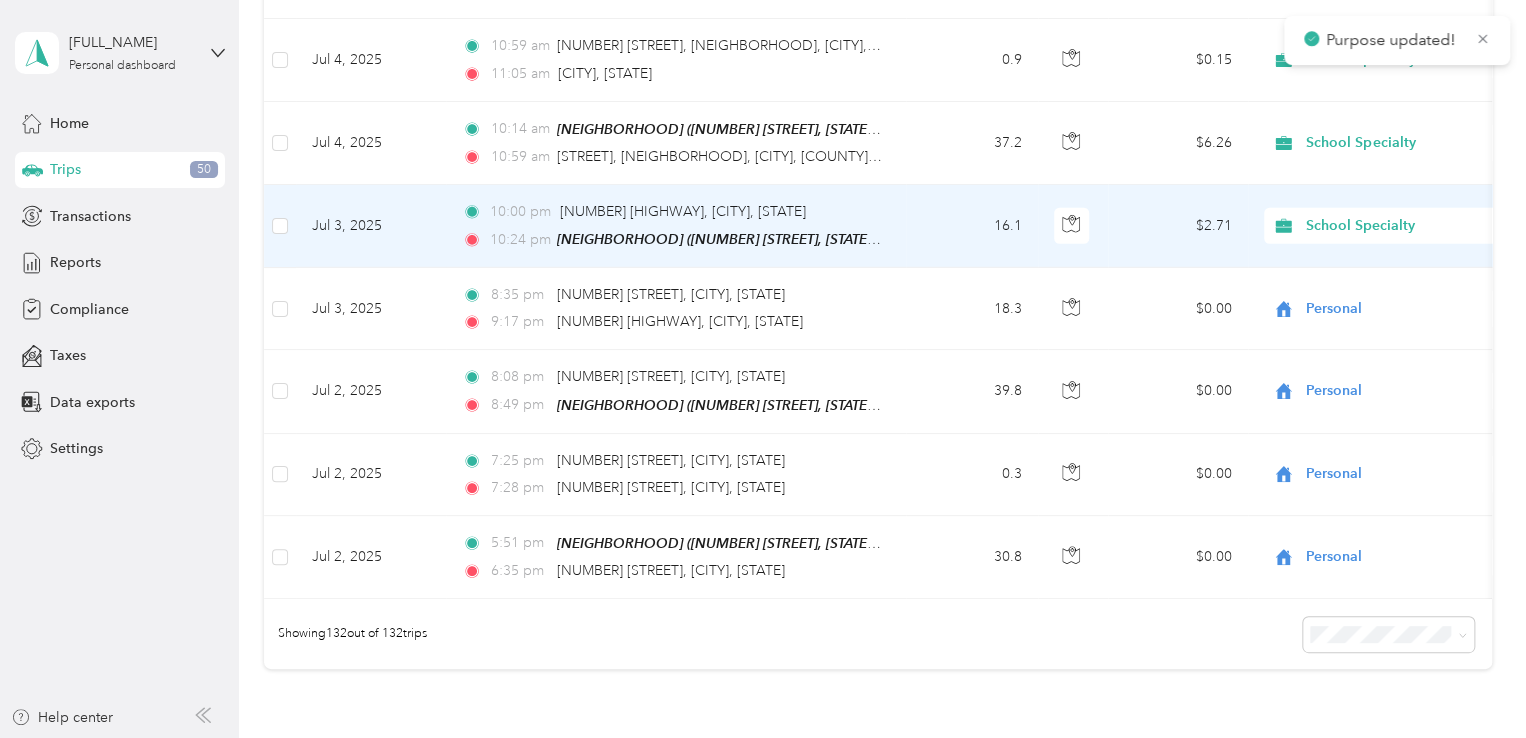click on "Personal" at bounding box center (1405, 212) 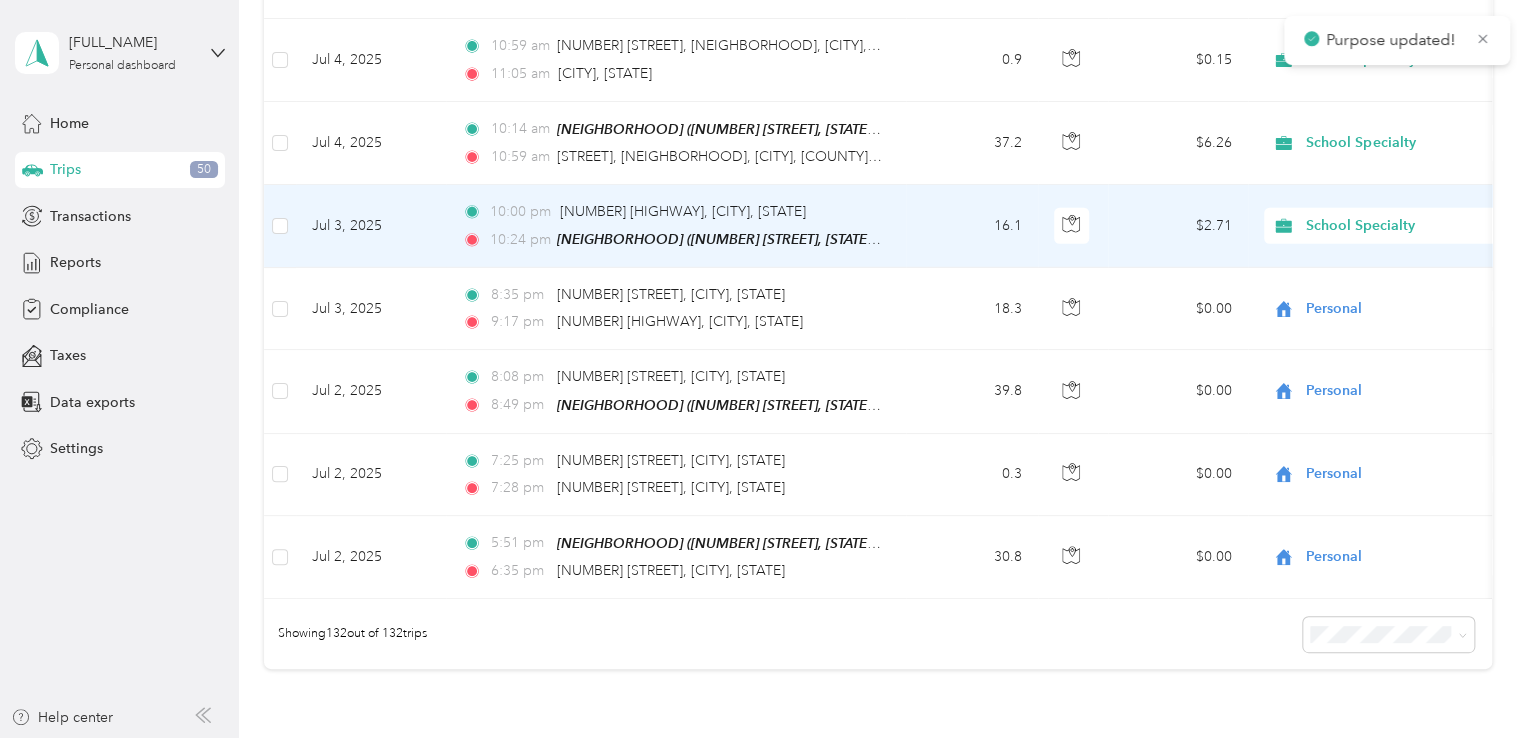 click on "School Specialty" at bounding box center [1397, 226] 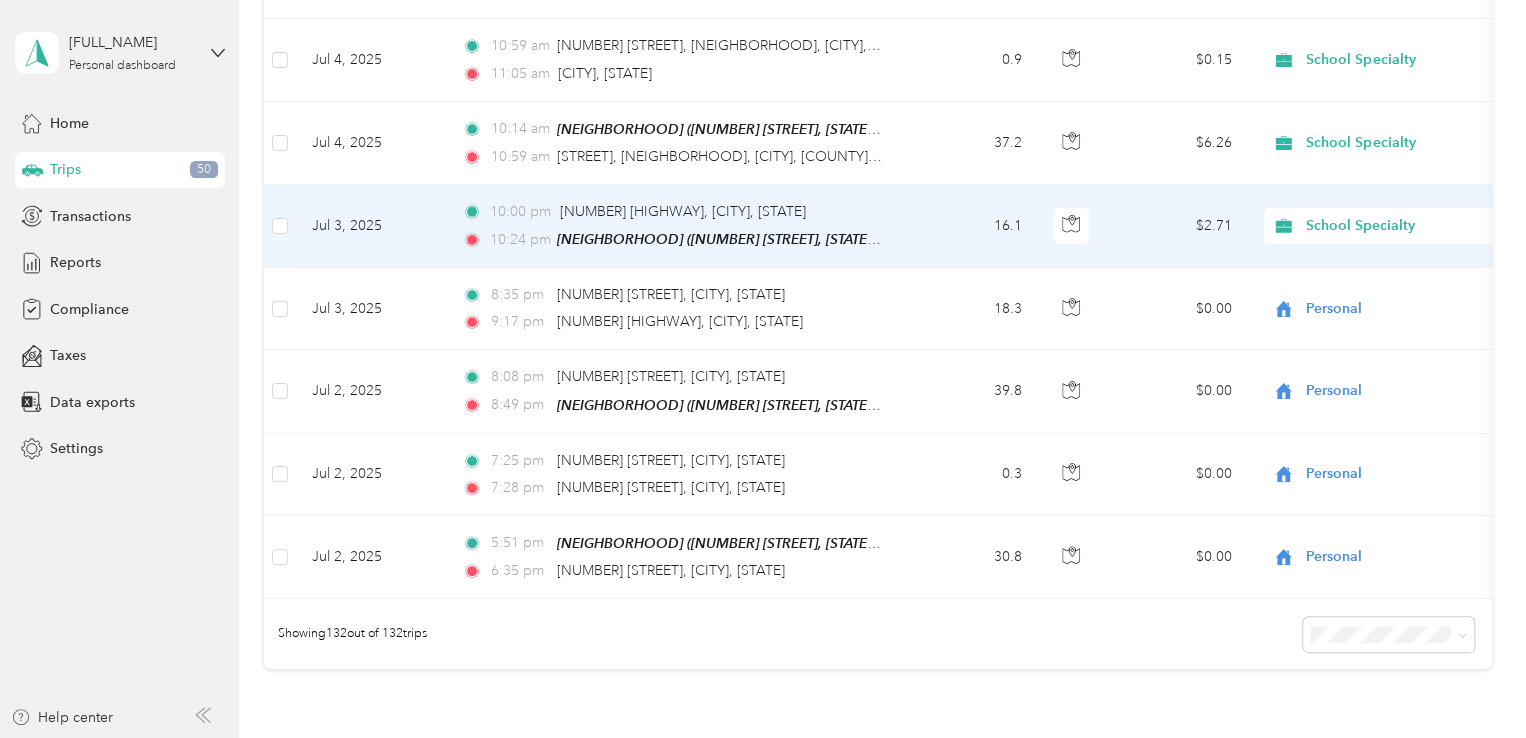 click on "Personal" at bounding box center [1405, 220] 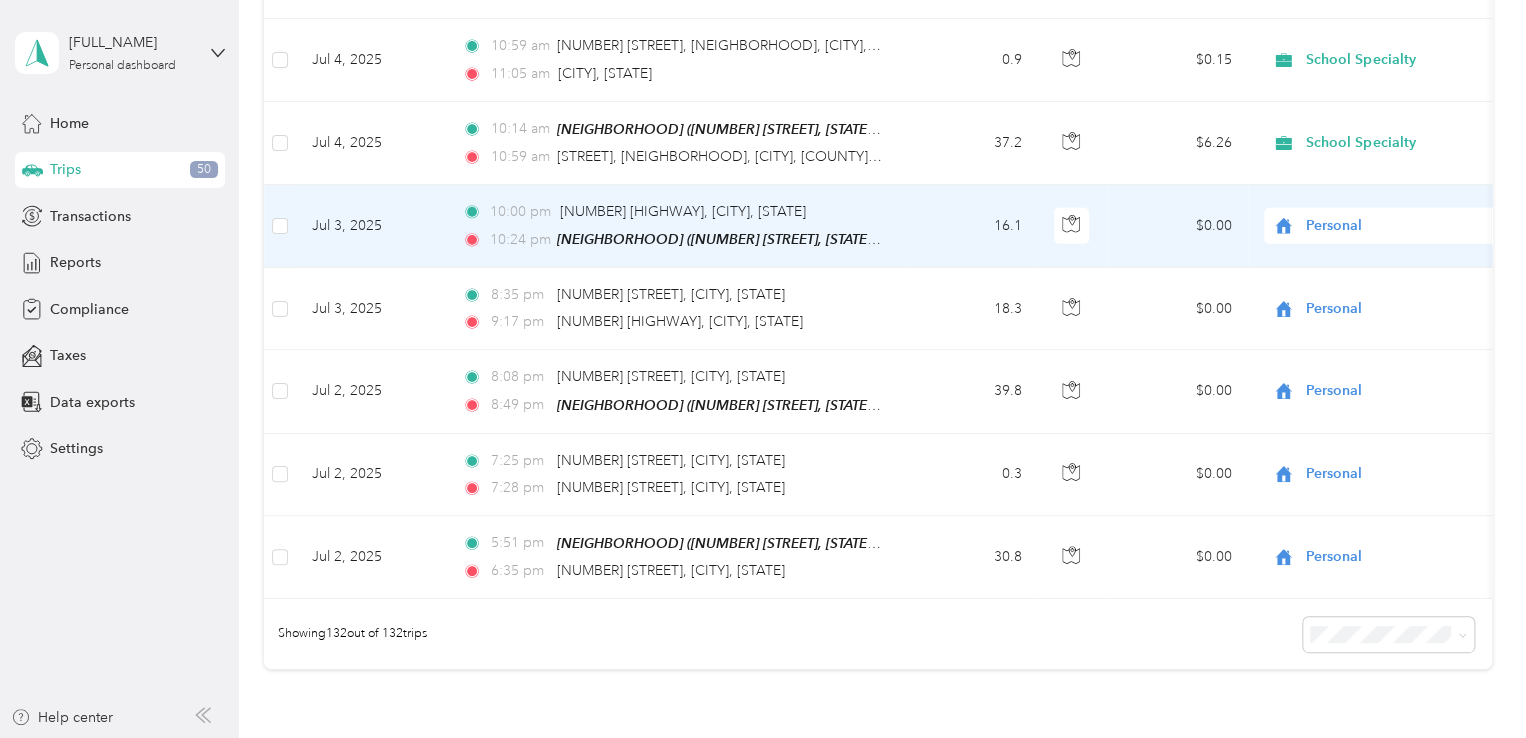click on "Personal" at bounding box center (1397, 226) 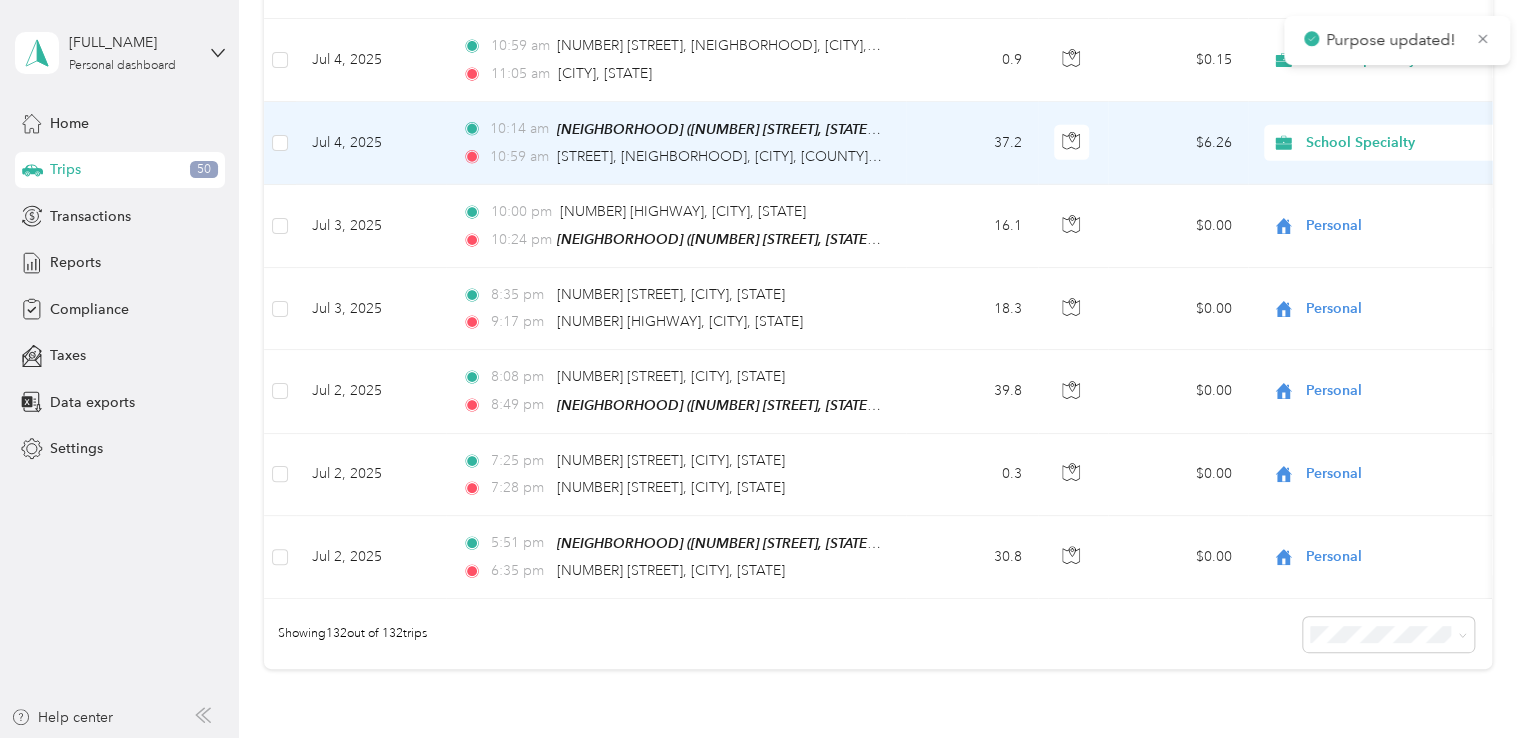 click on "School Specialty" at bounding box center (1388, 143) 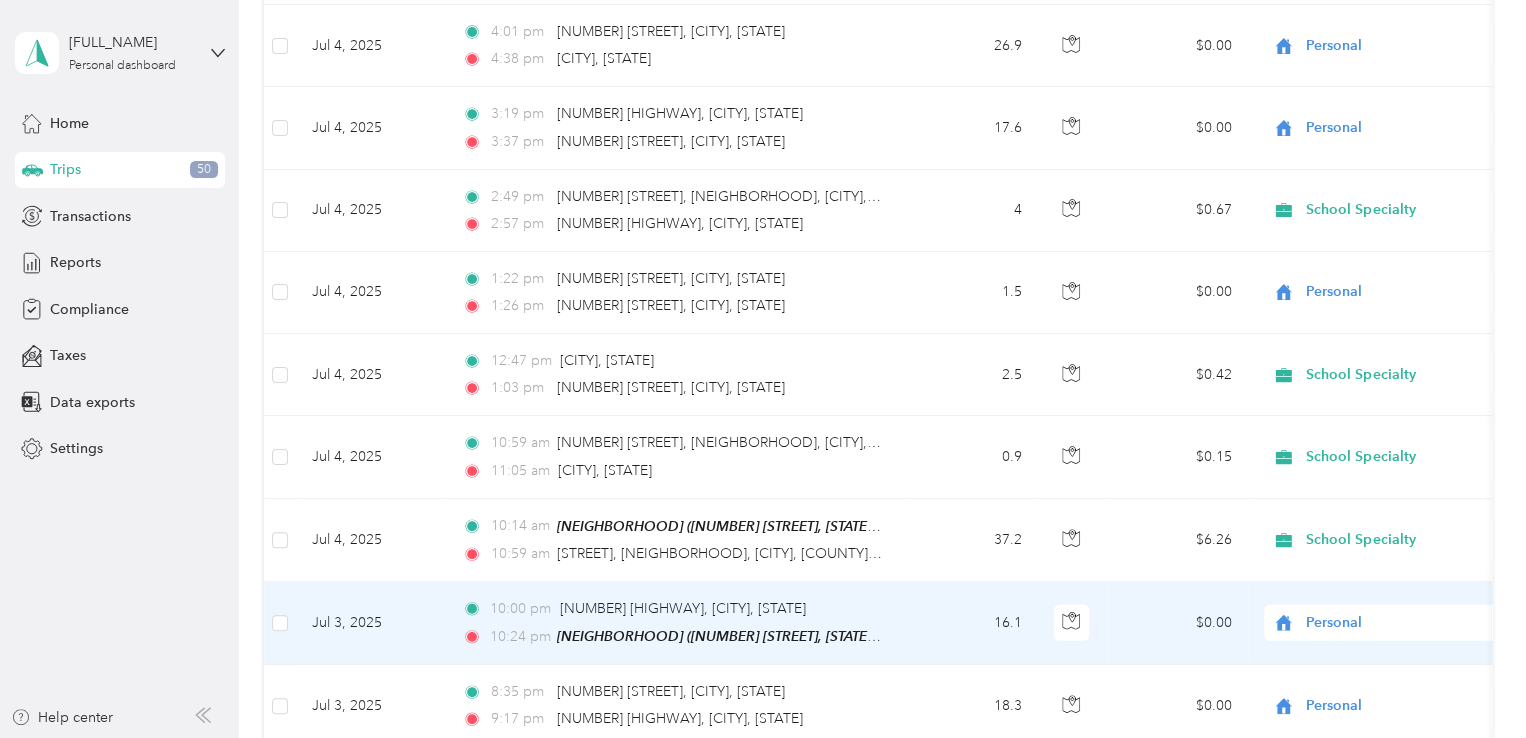 scroll, scrollTop: 10251, scrollLeft: 0, axis: vertical 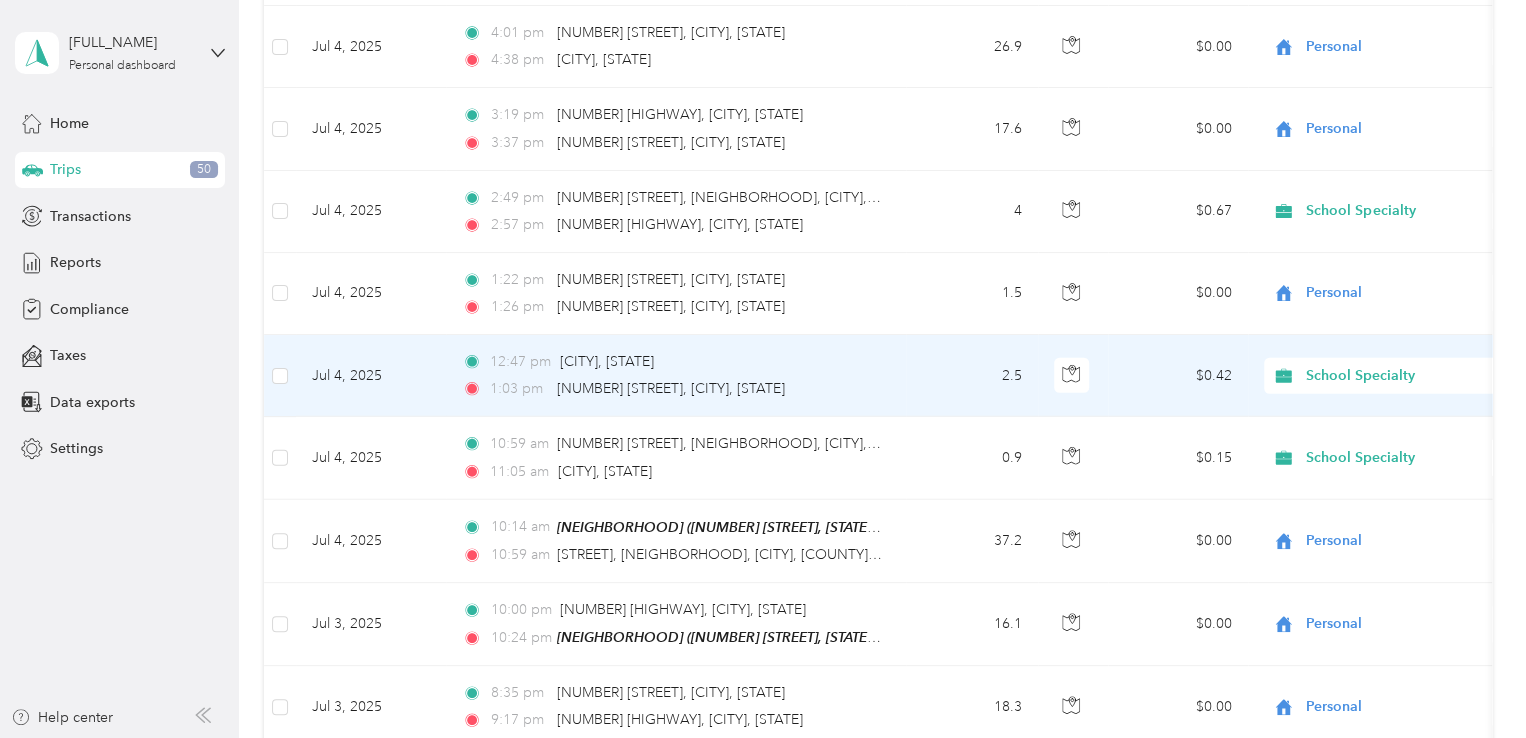 click on "School Specialty" at bounding box center (1397, 376) 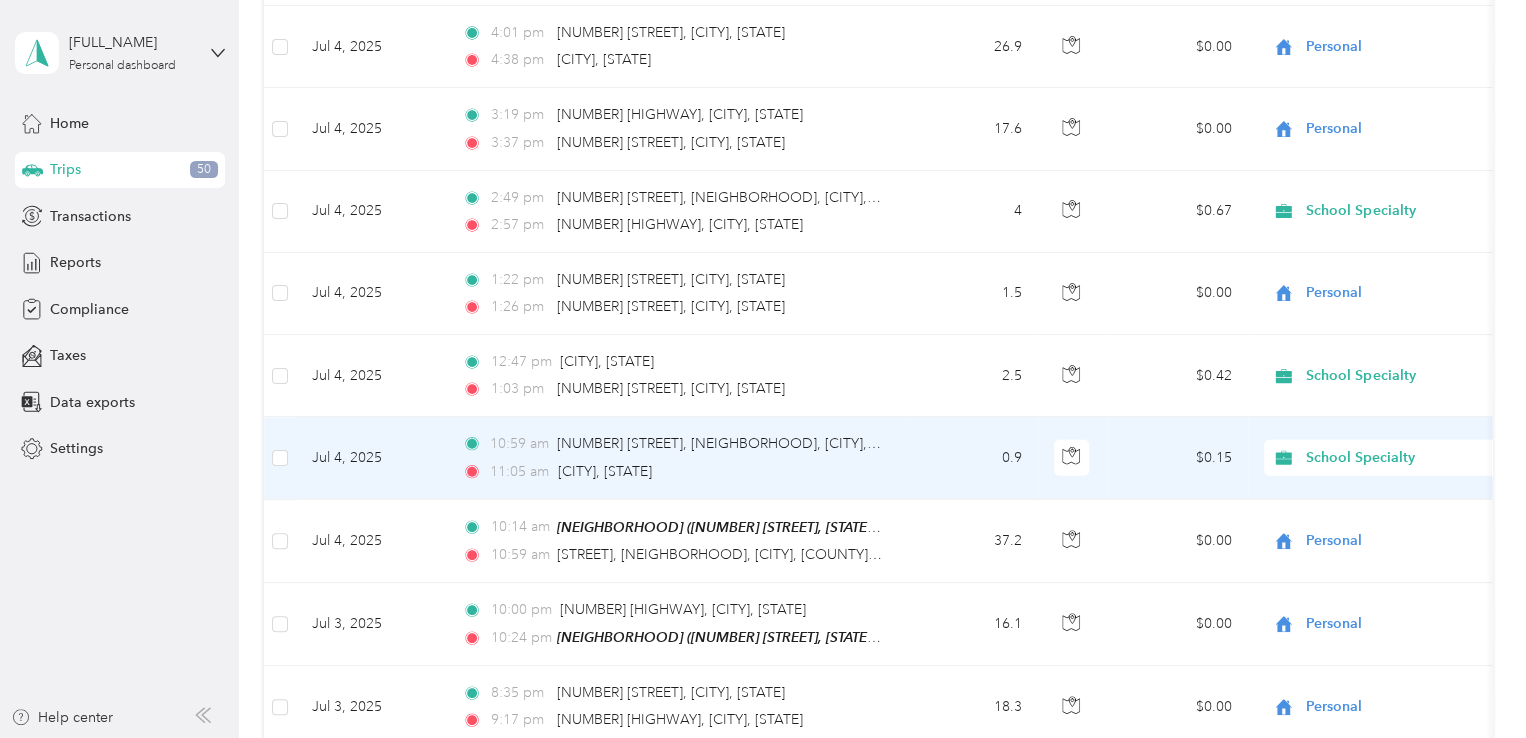 click on "School Specialty" at bounding box center (1397, 458) 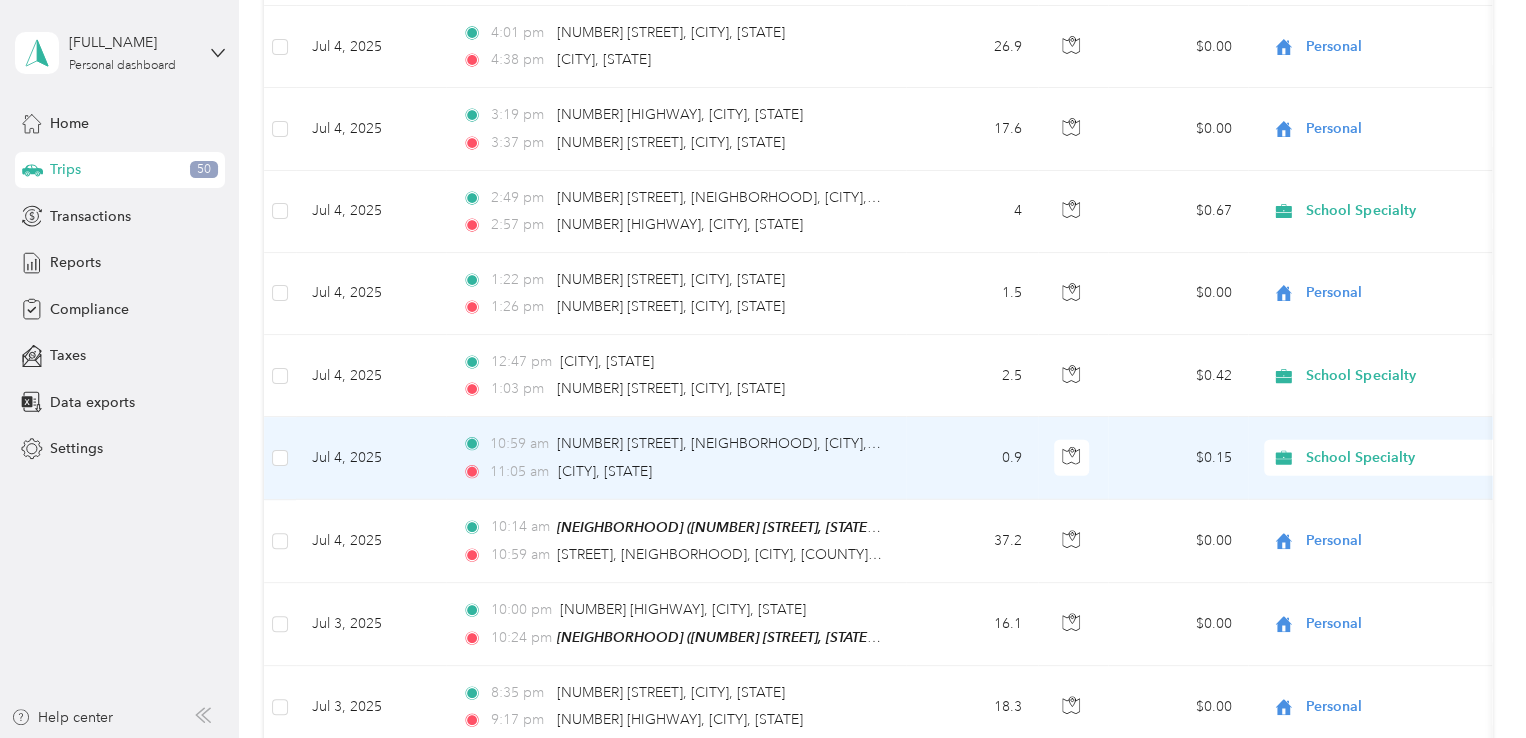 click on "Personal" at bounding box center (1405, 454) 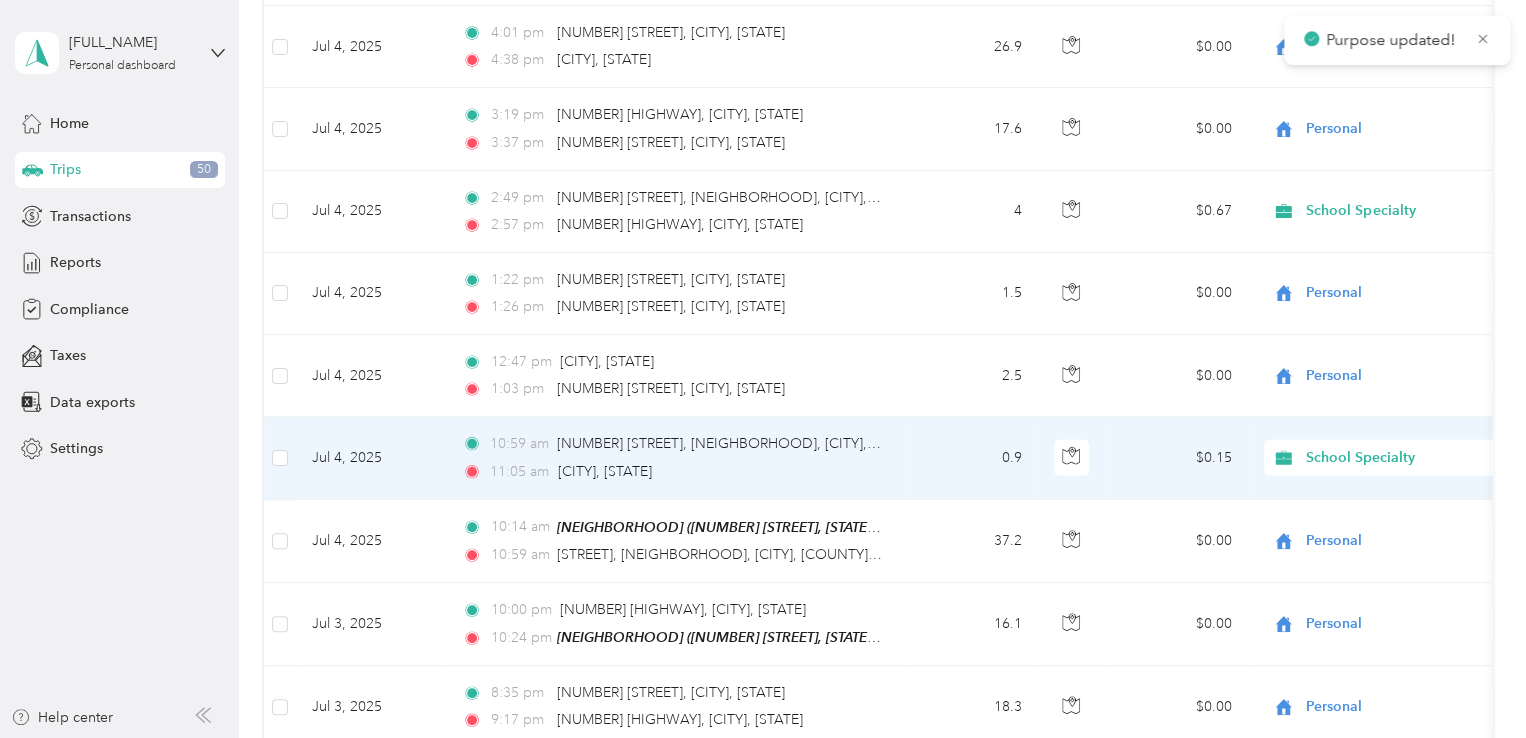 click on "School Specialty" at bounding box center [1397, 458] 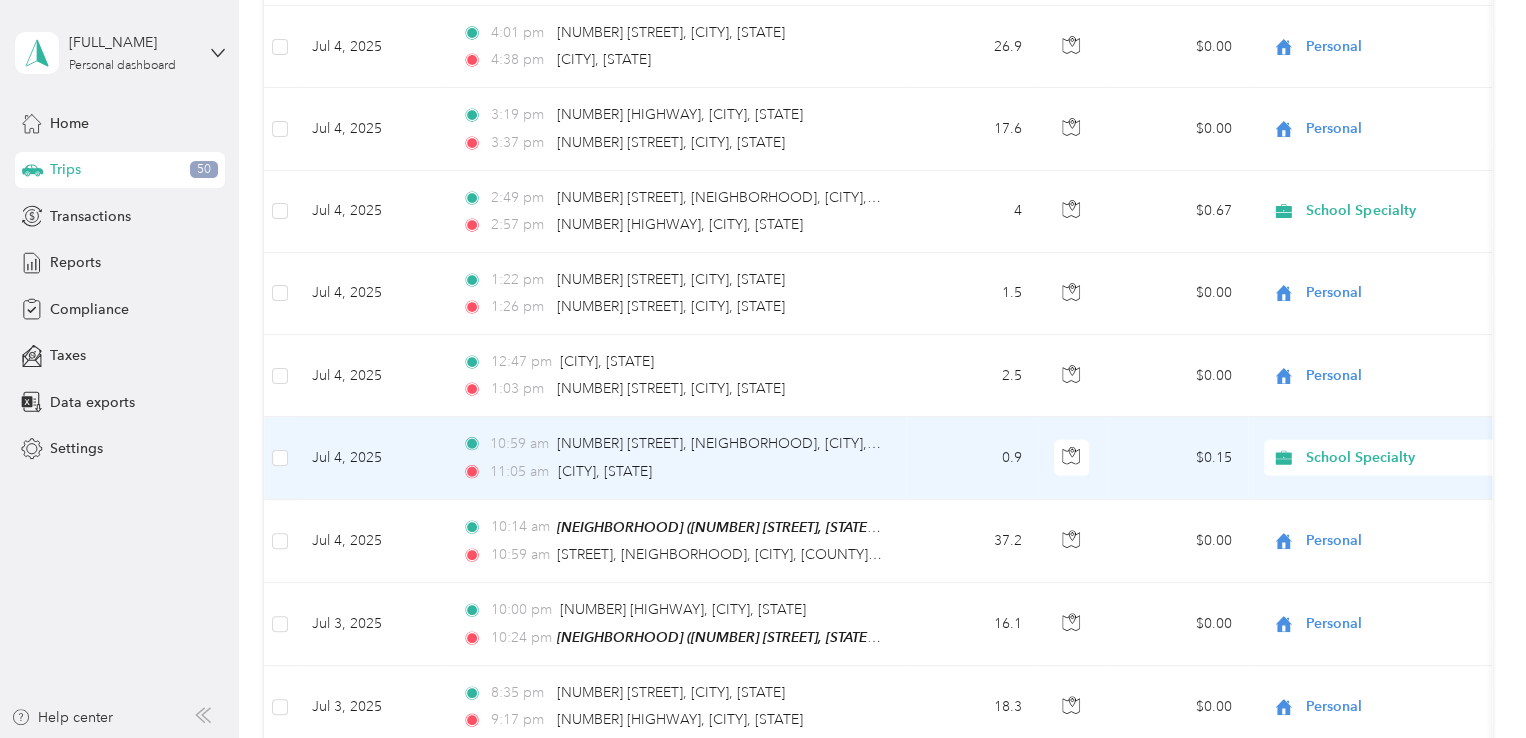 click on "School Specialty" at bounding box center [1397, 458] 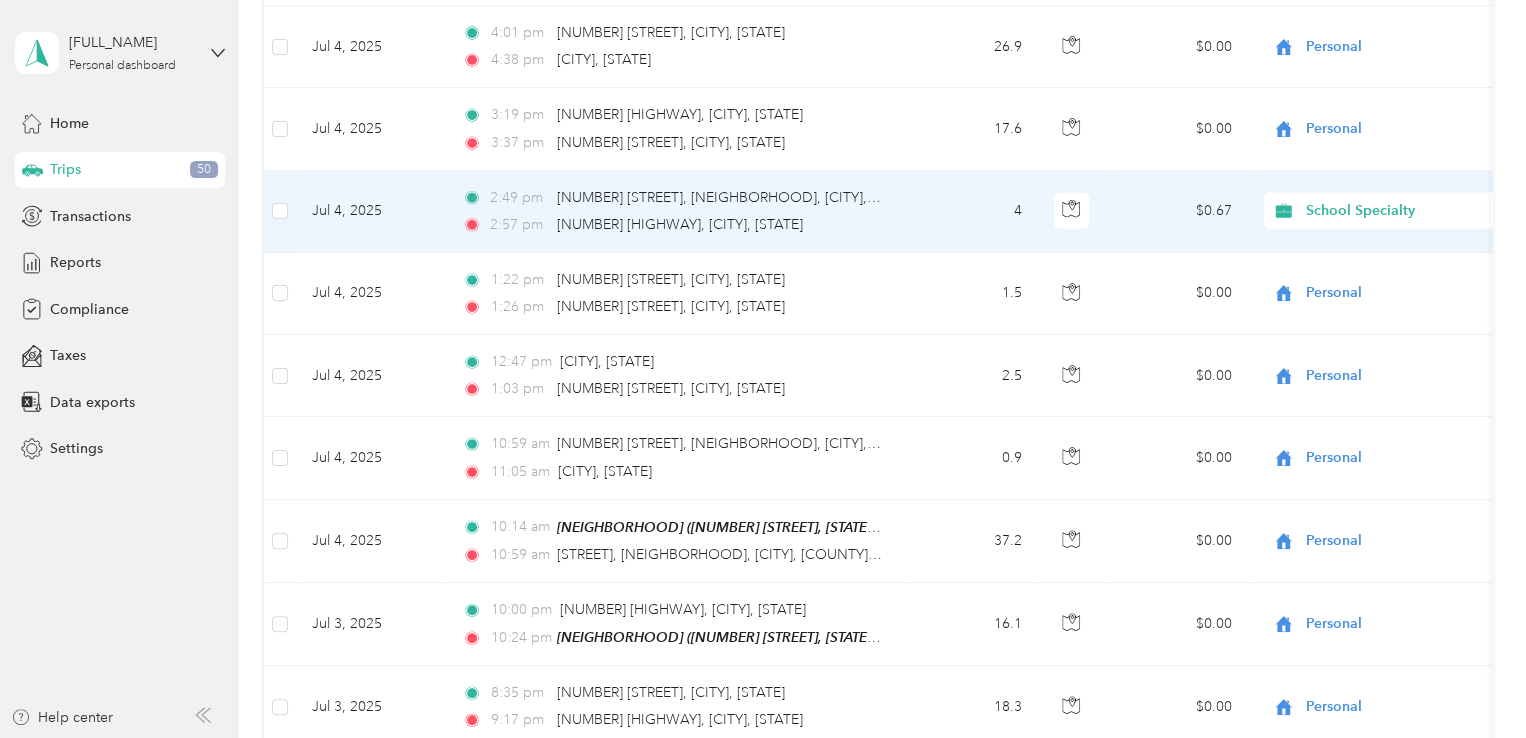 click on "School Specialty" at bounding box center (1397, 211) 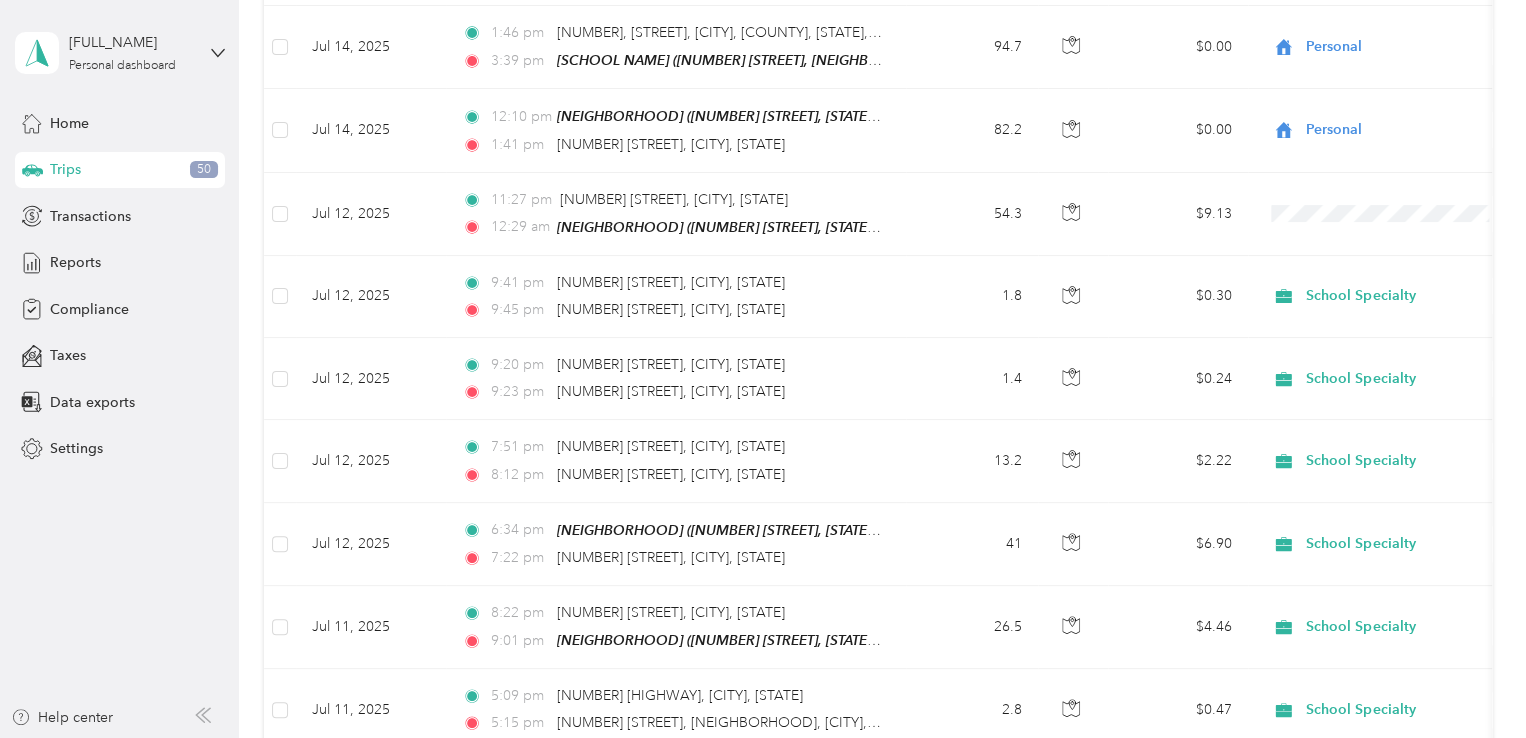 scroll, scrollTop: 7614, scrollLeft: 0, axis: vertical 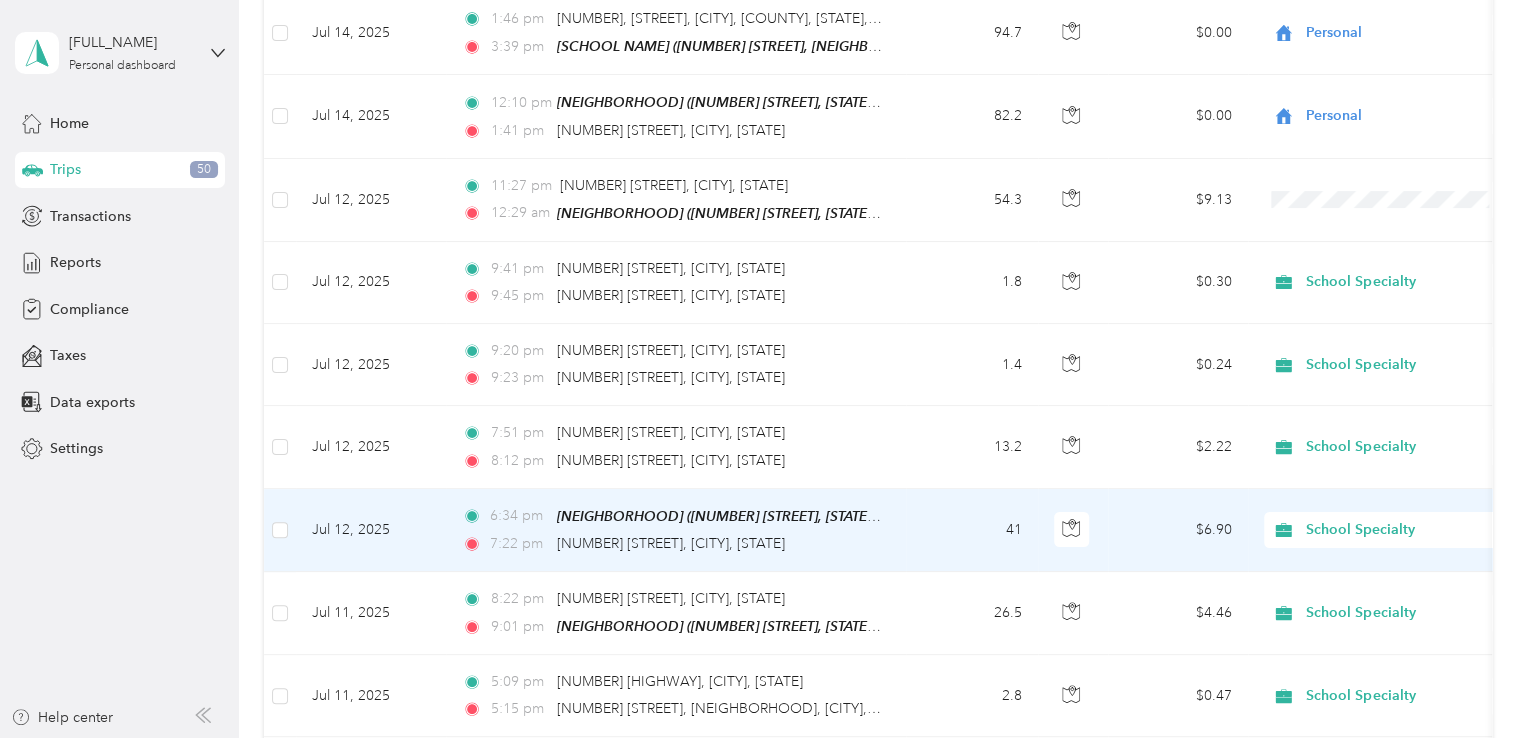 click on "School Specialty" at bounding box center (1388, 530) 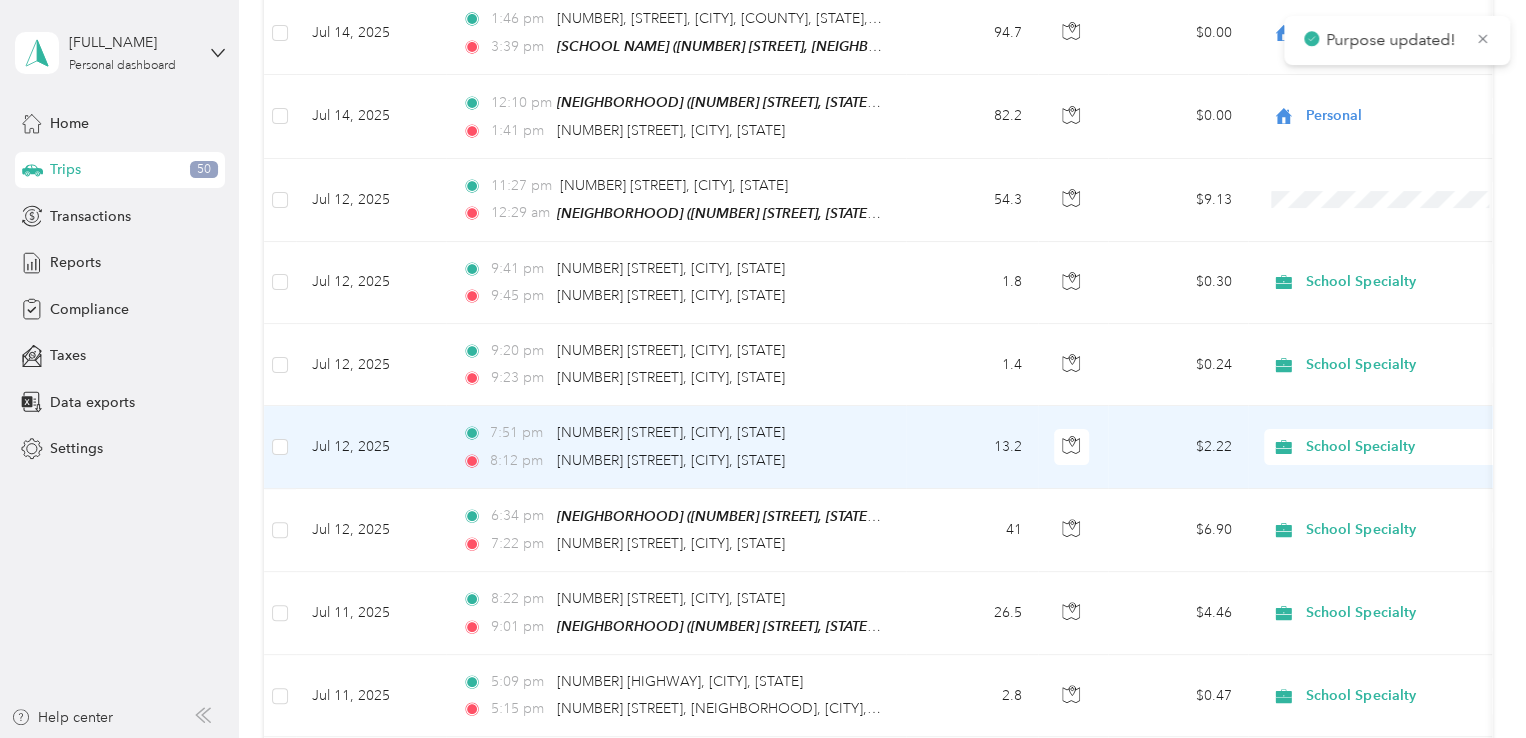 click on "School Specialty" at bounding box center [1397, 447] 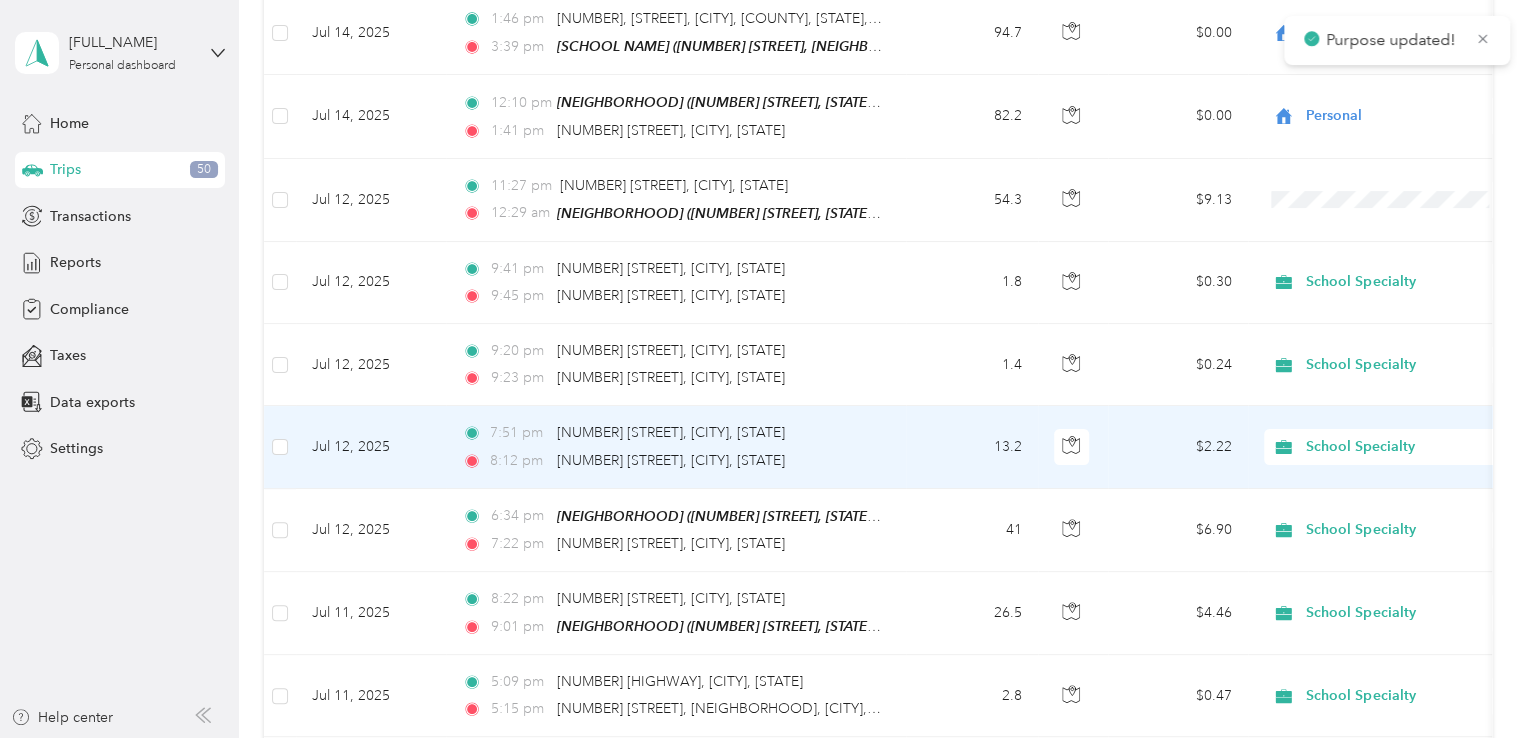 click on "Personal" at bounding box center [1405, 465] 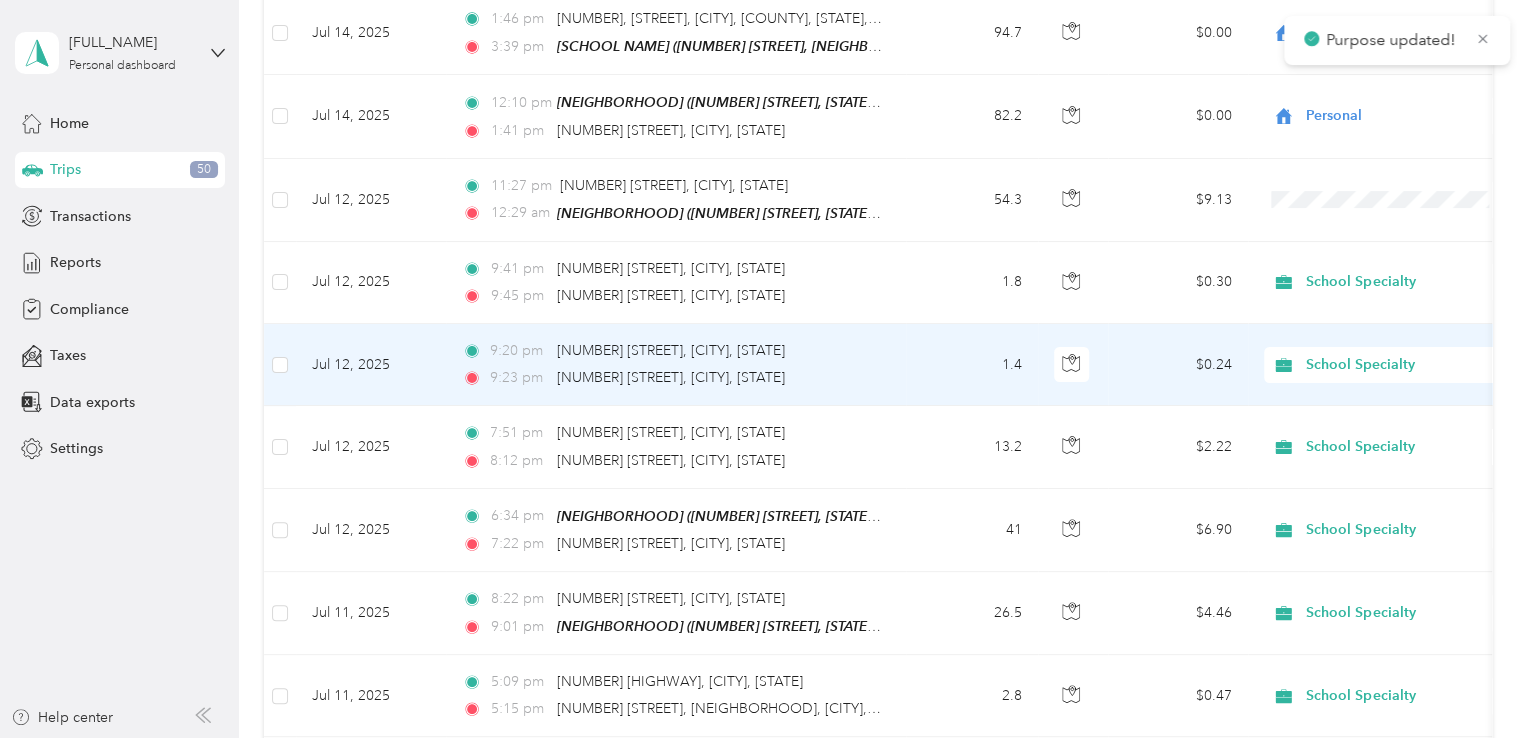 click on "School Specialty" at bounding box center [1397, 365] 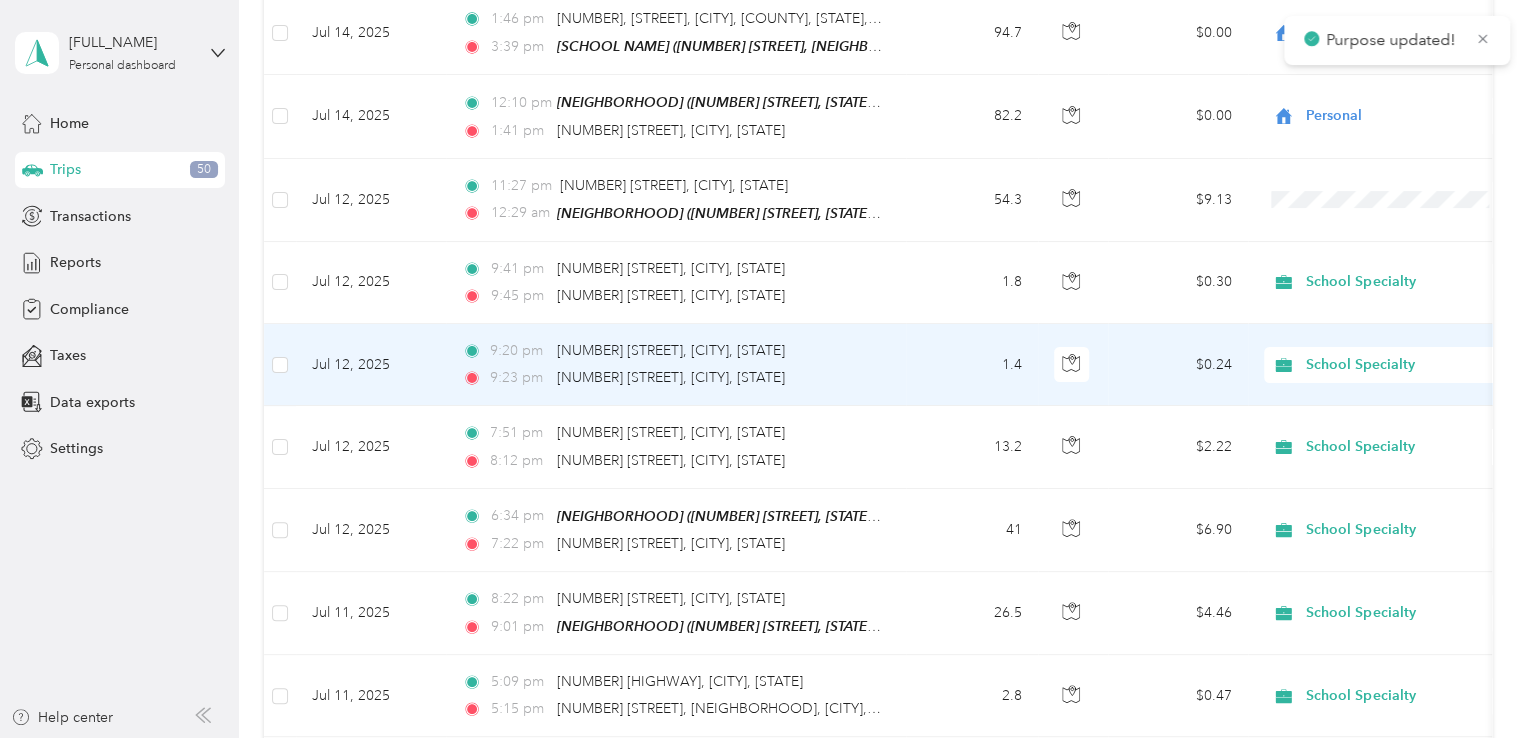 click on "Personal" at bounding box center (1405, 383) 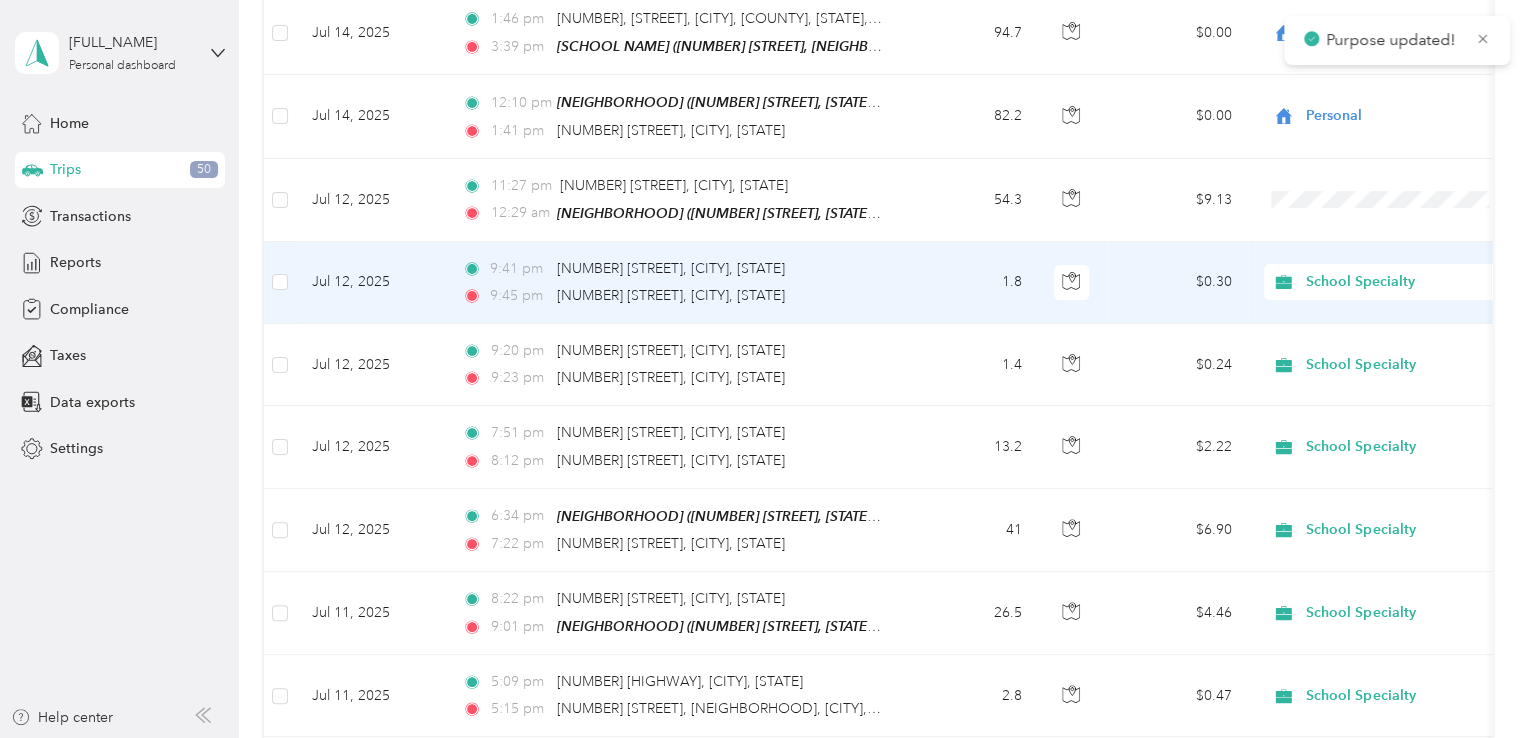 click on "School Specialty" at bounding box center [1397, 282] 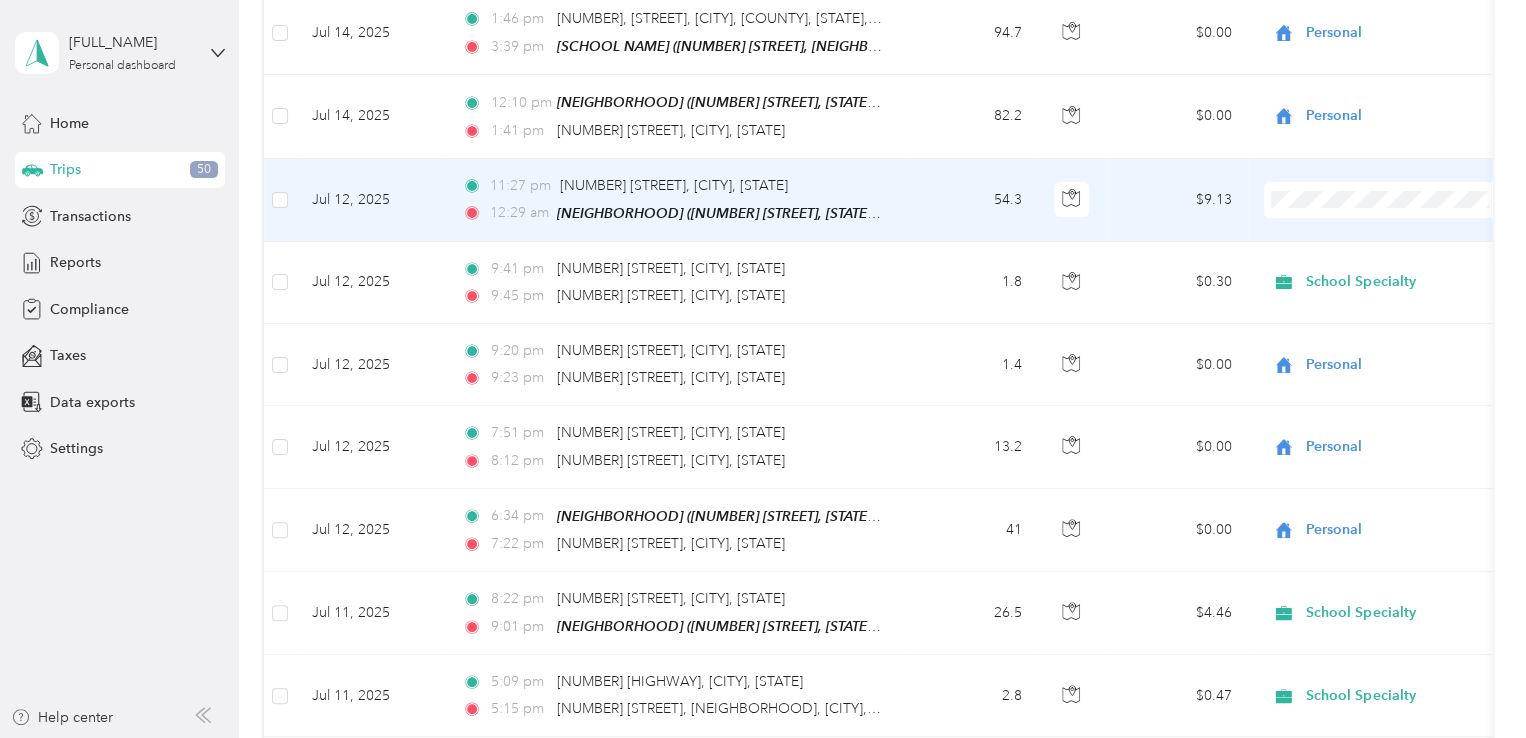 click on "Personal" at bounding box center [1405, 217] 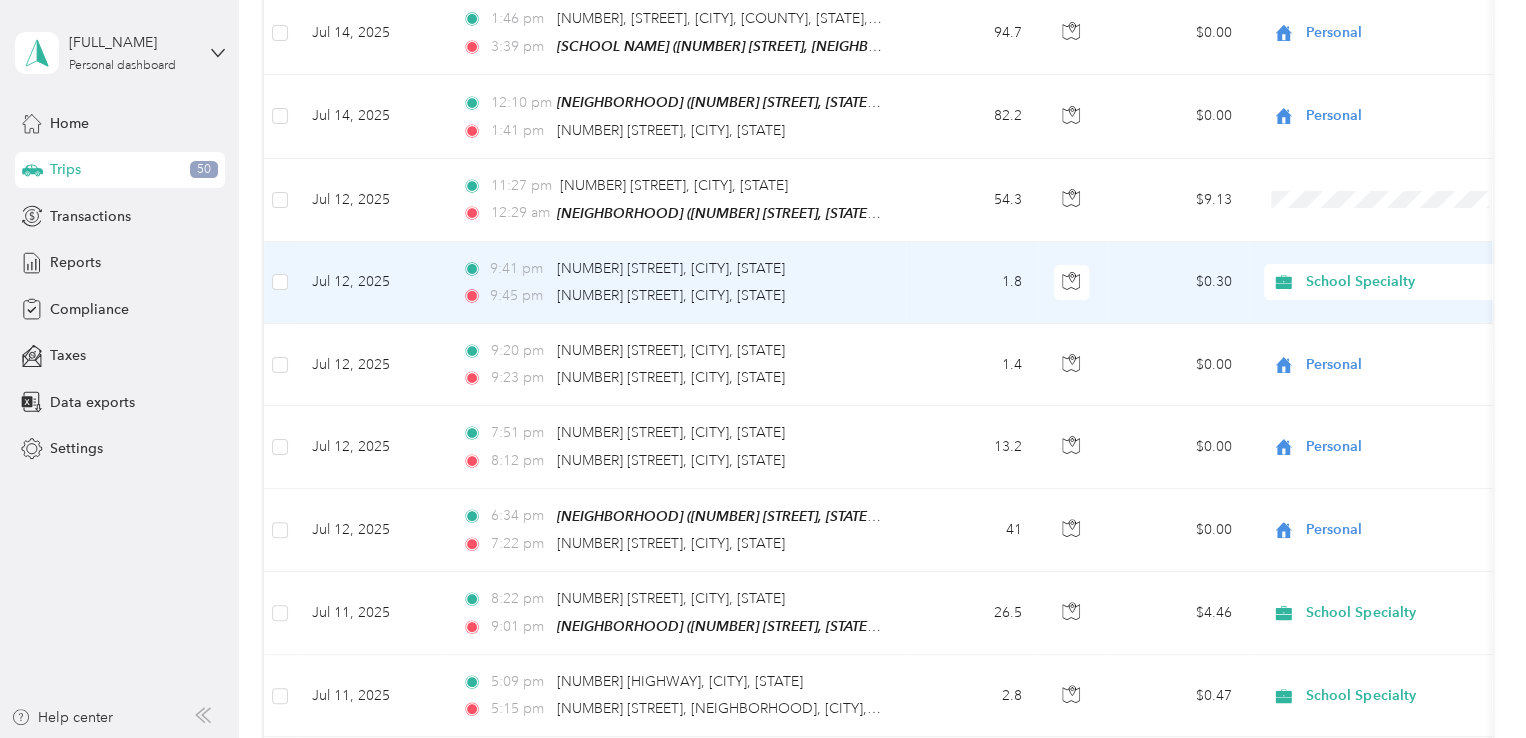 click on "School Specialty" at bounding box center [1397, 282] 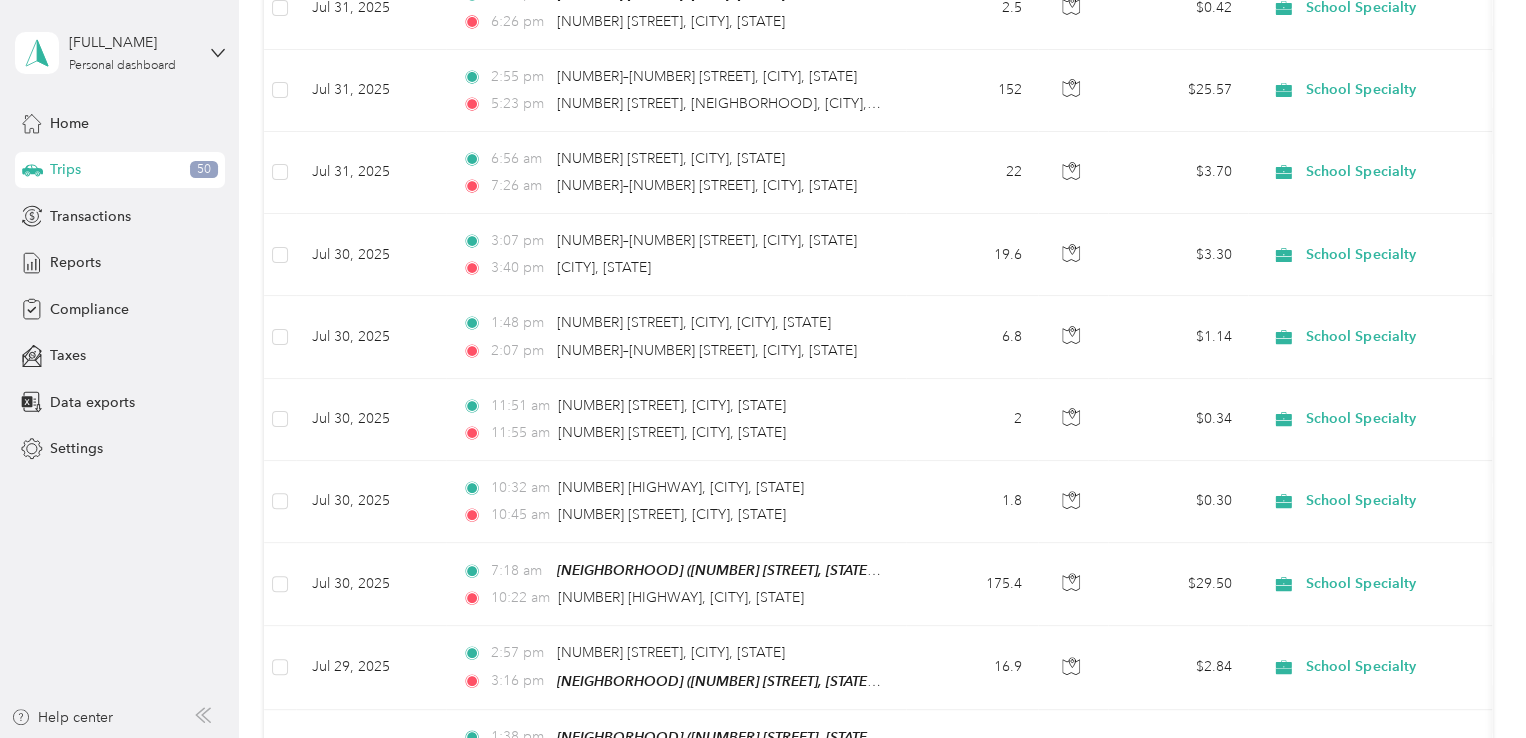 scroll, scrollTop: 0, scrollLeft: 0, axis: both 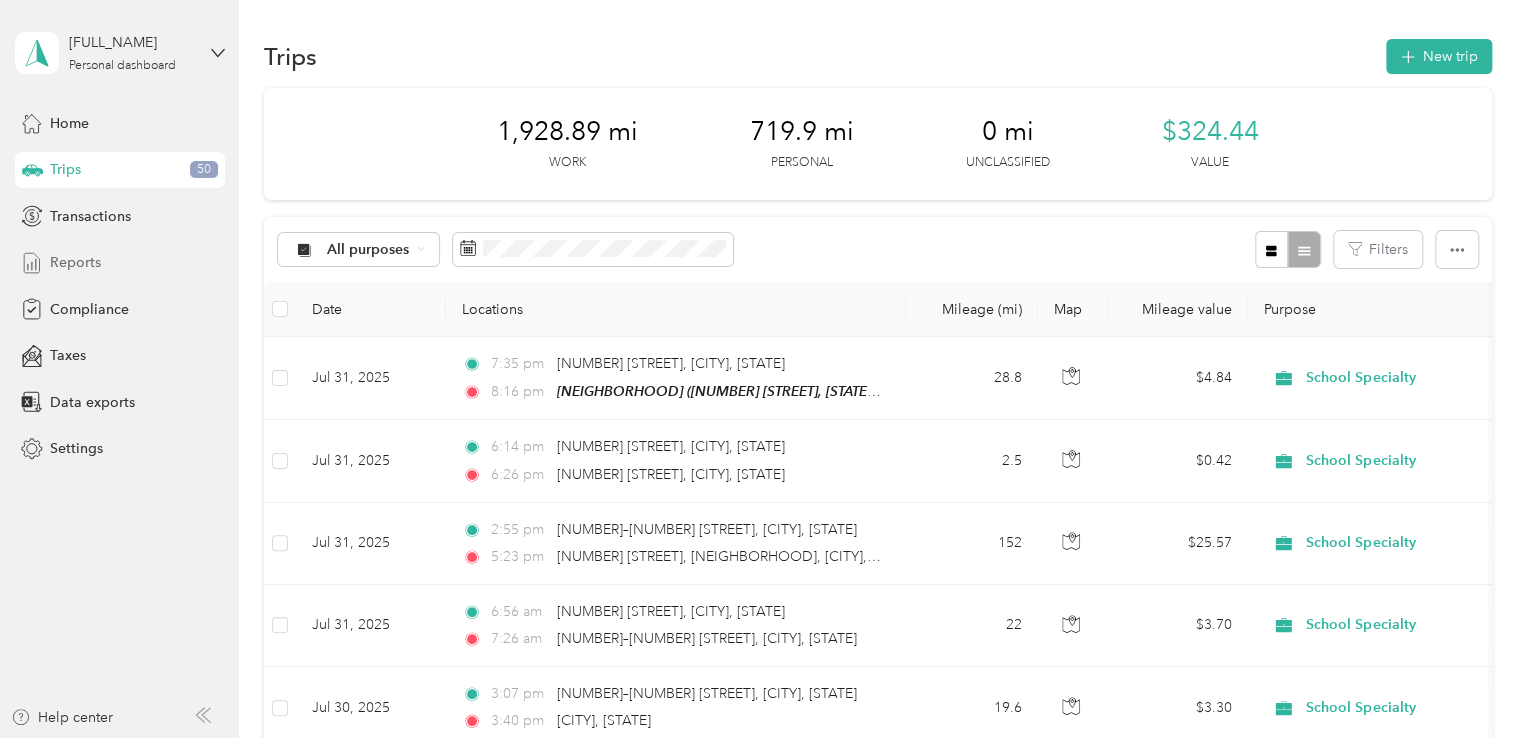 click on "Reports" at bounding box center [75, 262] 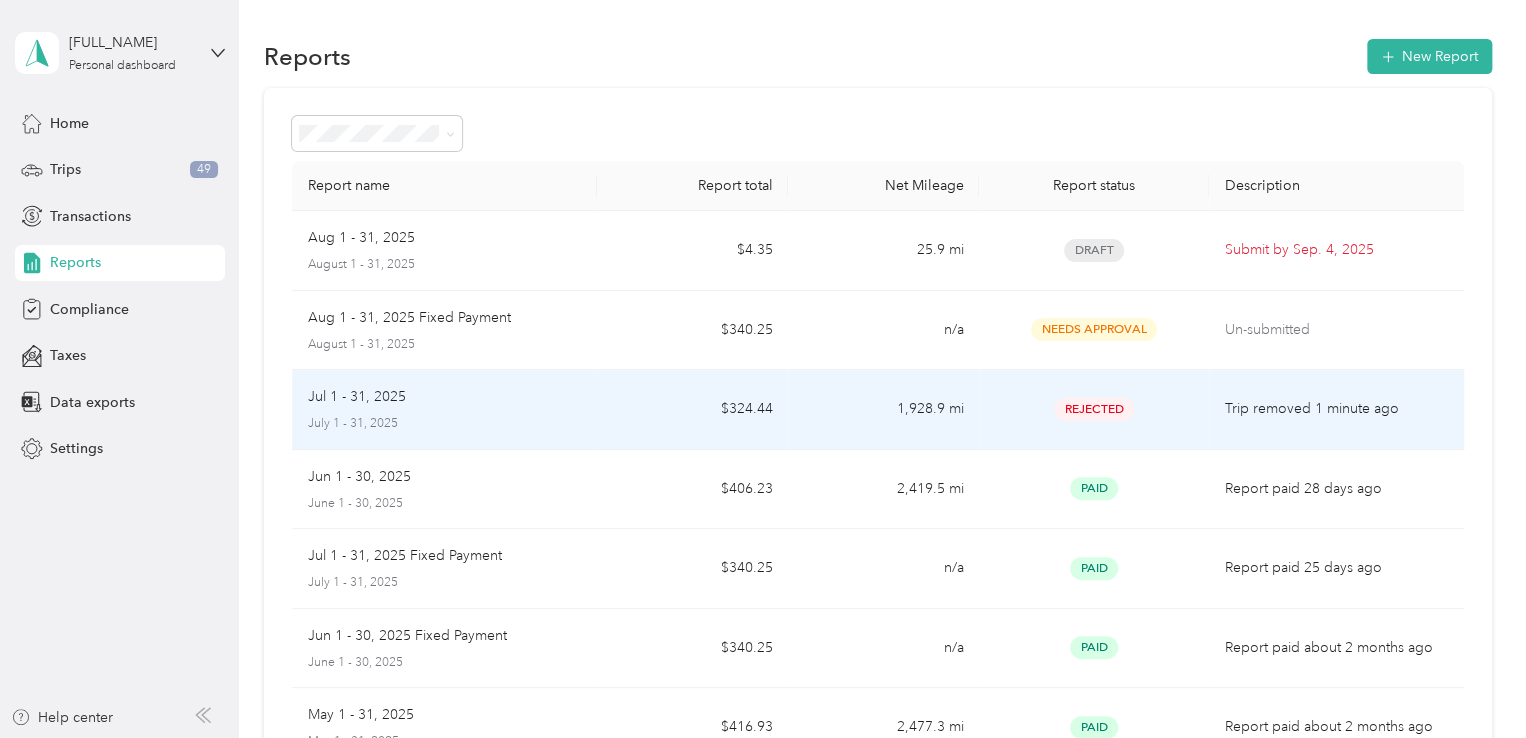 click on "Rejected" at bounding box center (1094, 409) 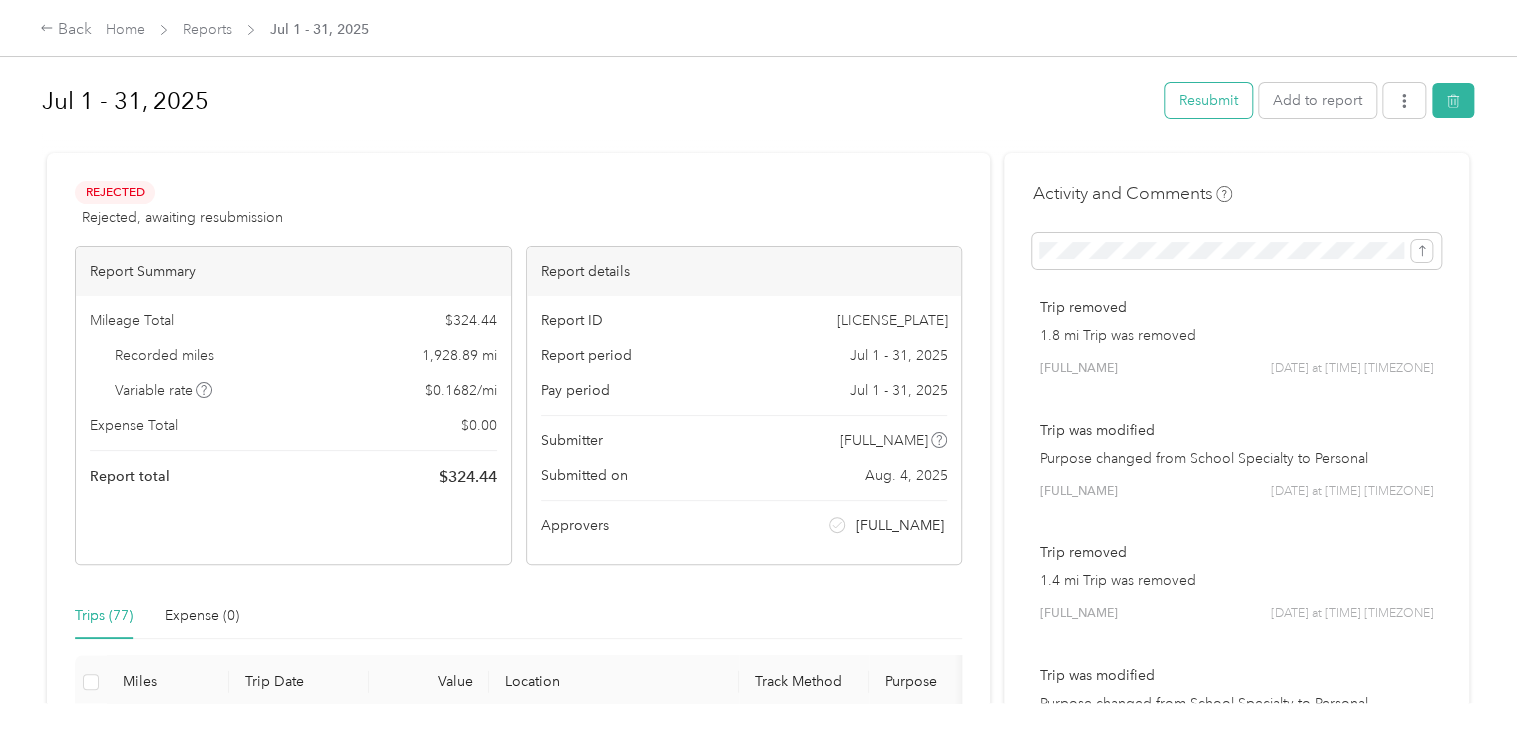 click on "Resubmit" at bounding box center (1208, 100) 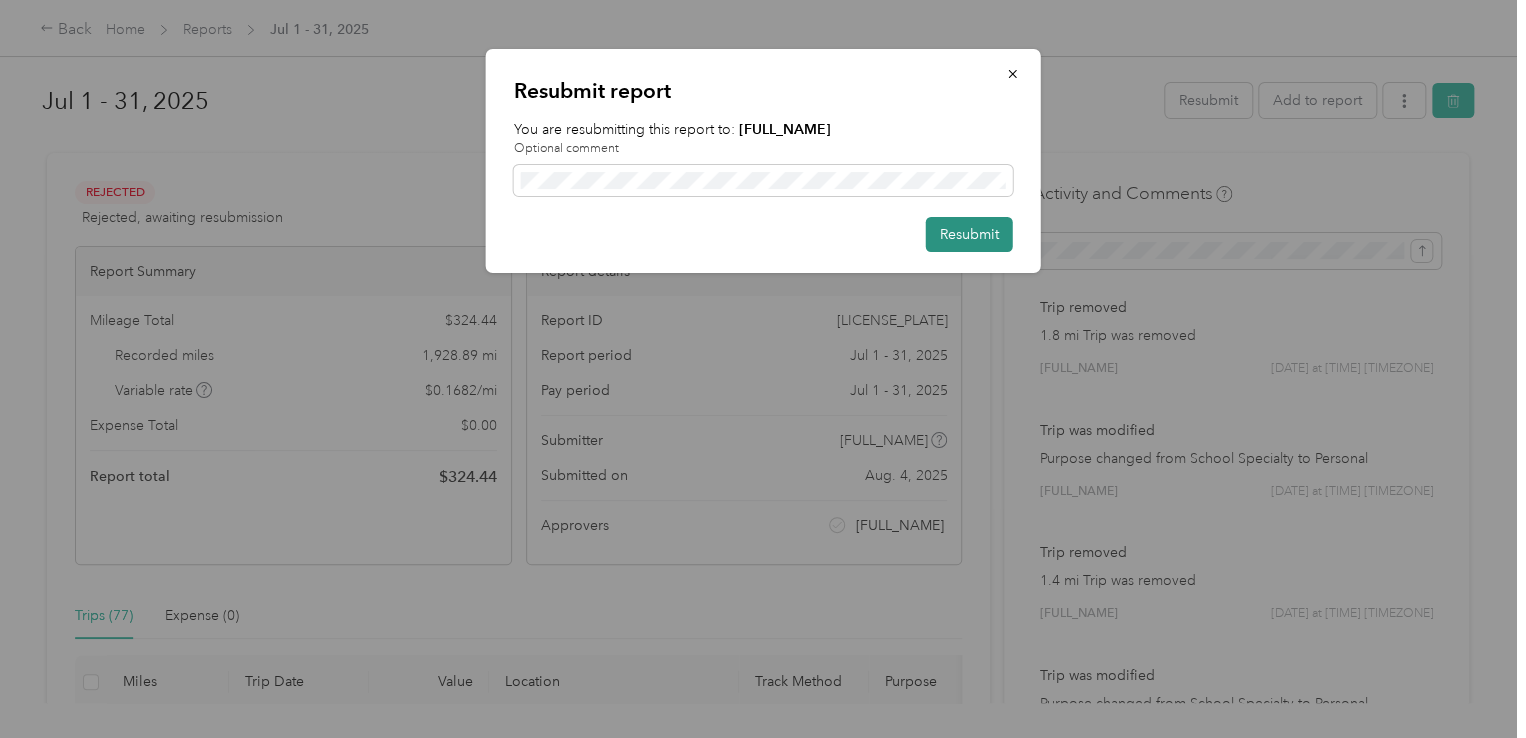 click on "Resubmit" at bounding box center (969, 234) 